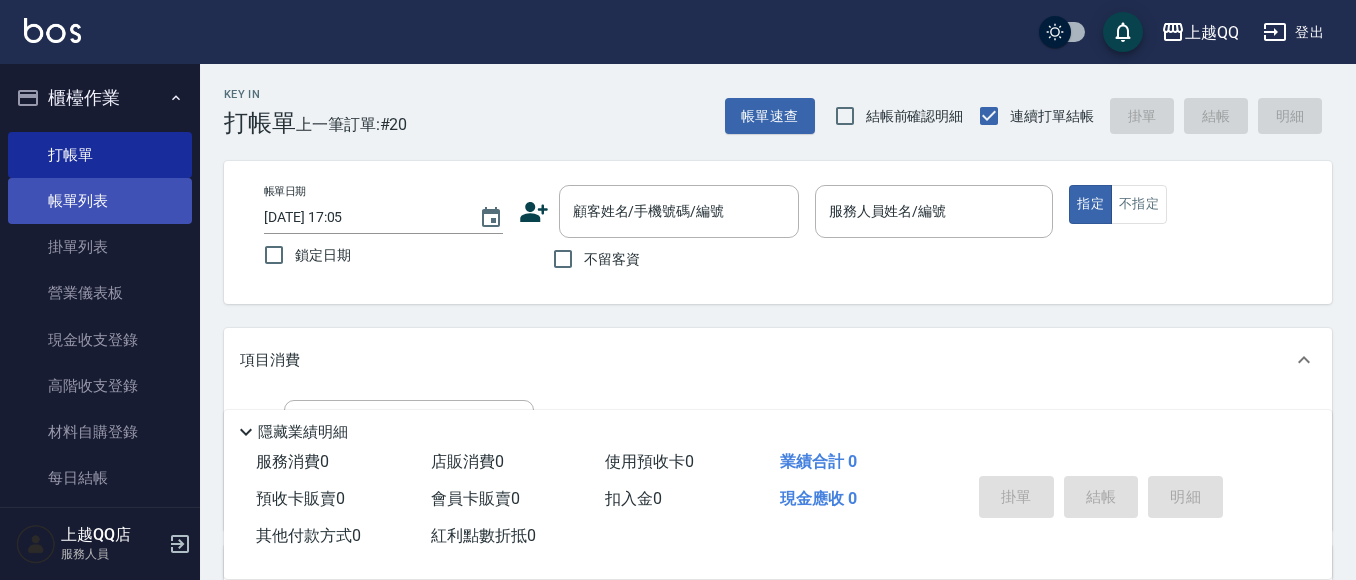 scroll, scrollTop: 33, scrollLeft: 0, axis: vertical 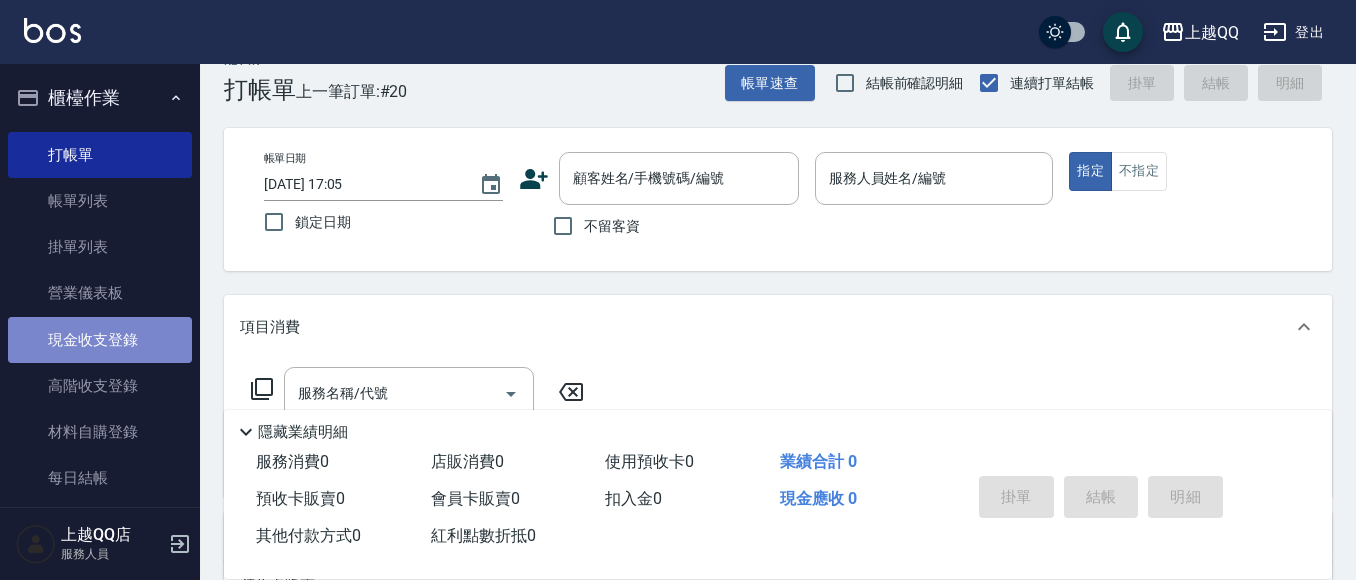 click on "現金收支登錄" at bounding box center [100, 340] 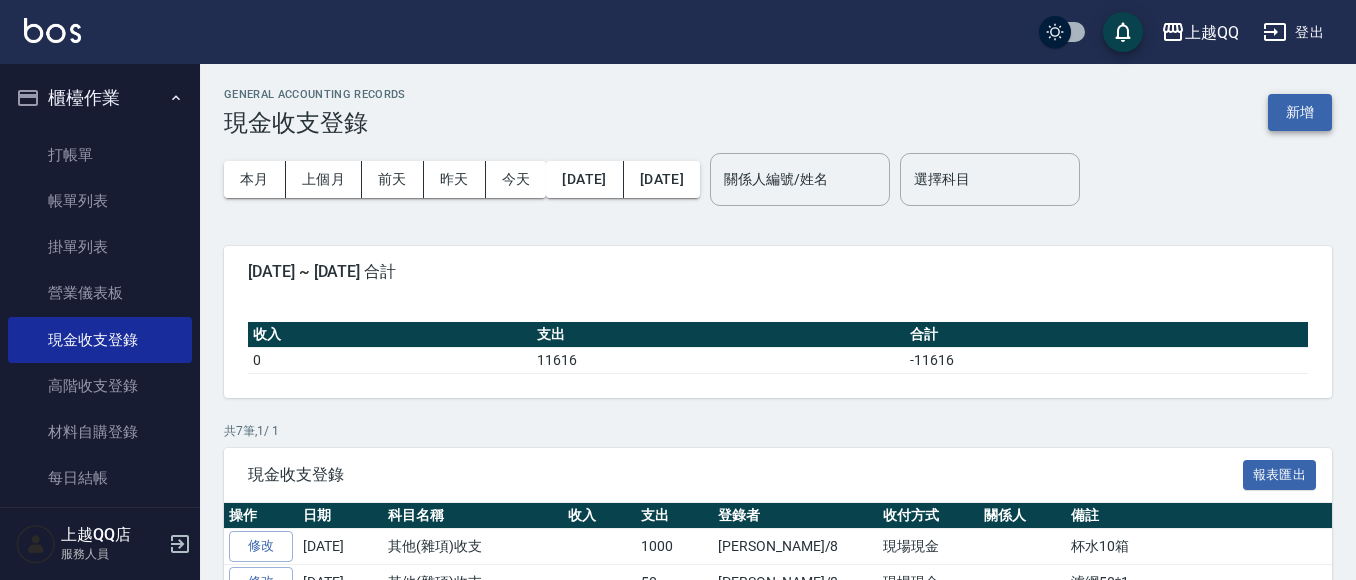 click on "新增" at bounding box center (1300, 112) 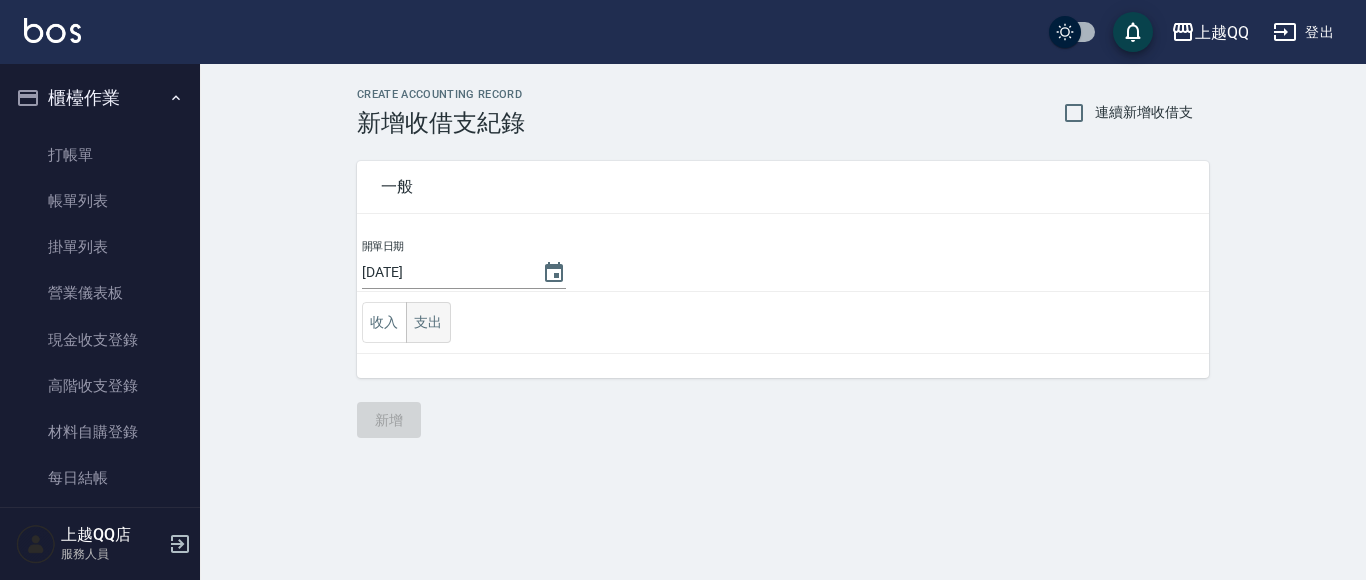 click on "支出" at bounding box center (428, 322) 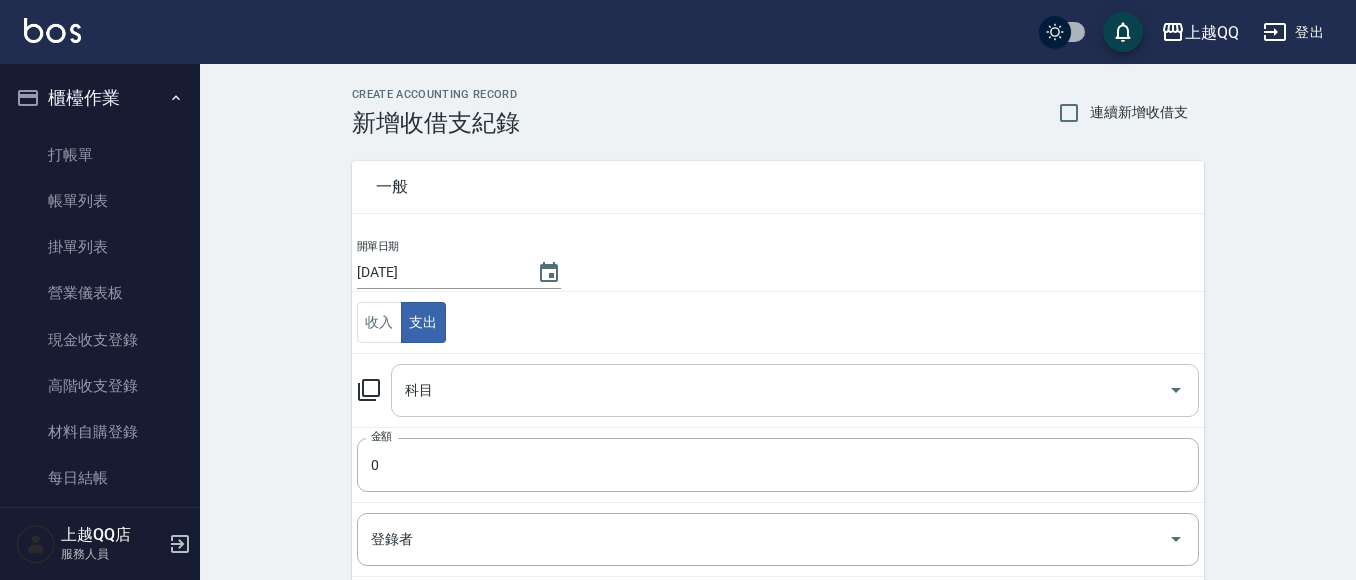 click 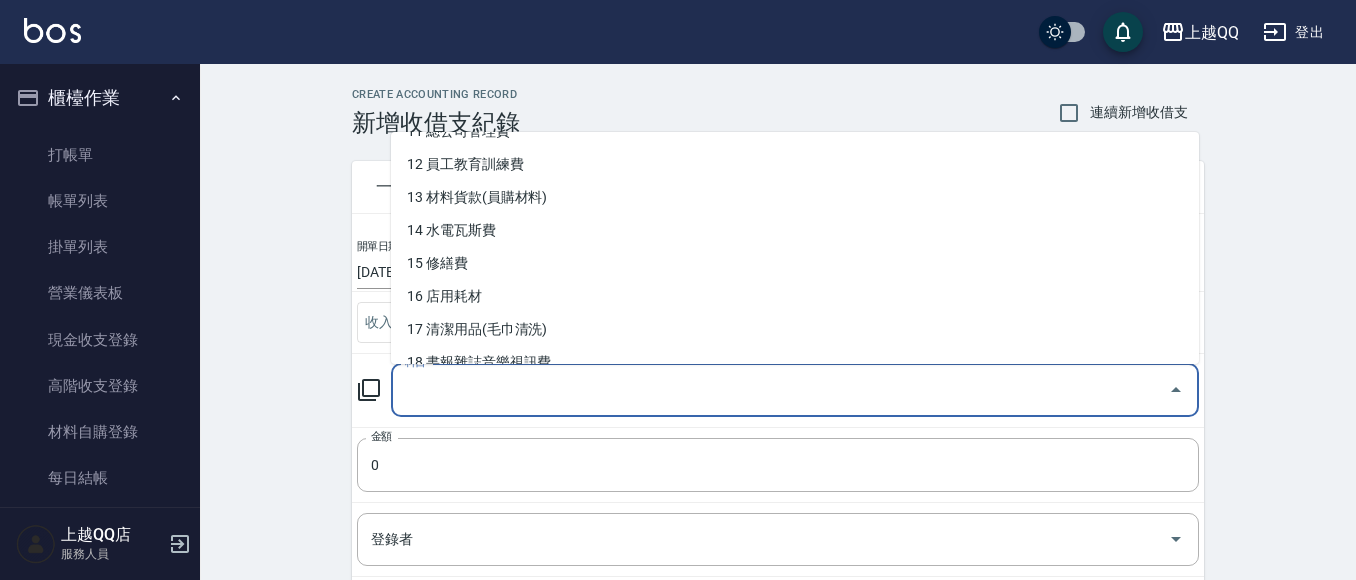 scroll, scrollTop: 470, scrollLeft: 0, axis: vertical 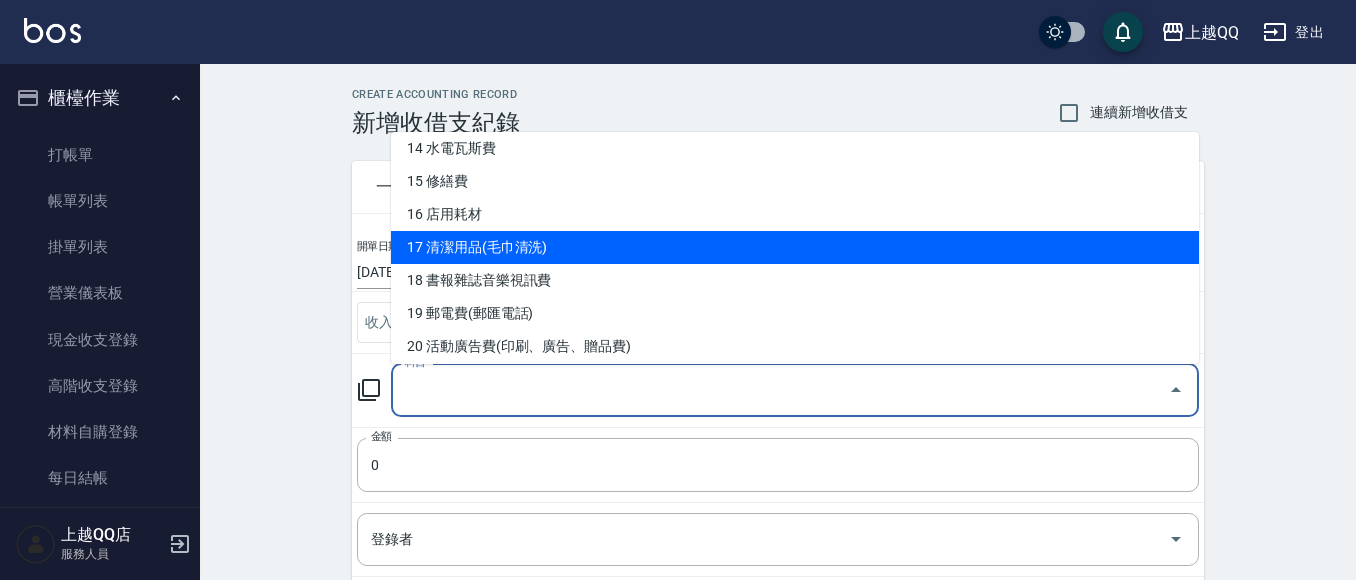 click on "17 清潔用品(毛巾清洗)" at bounding box center (795, 247) 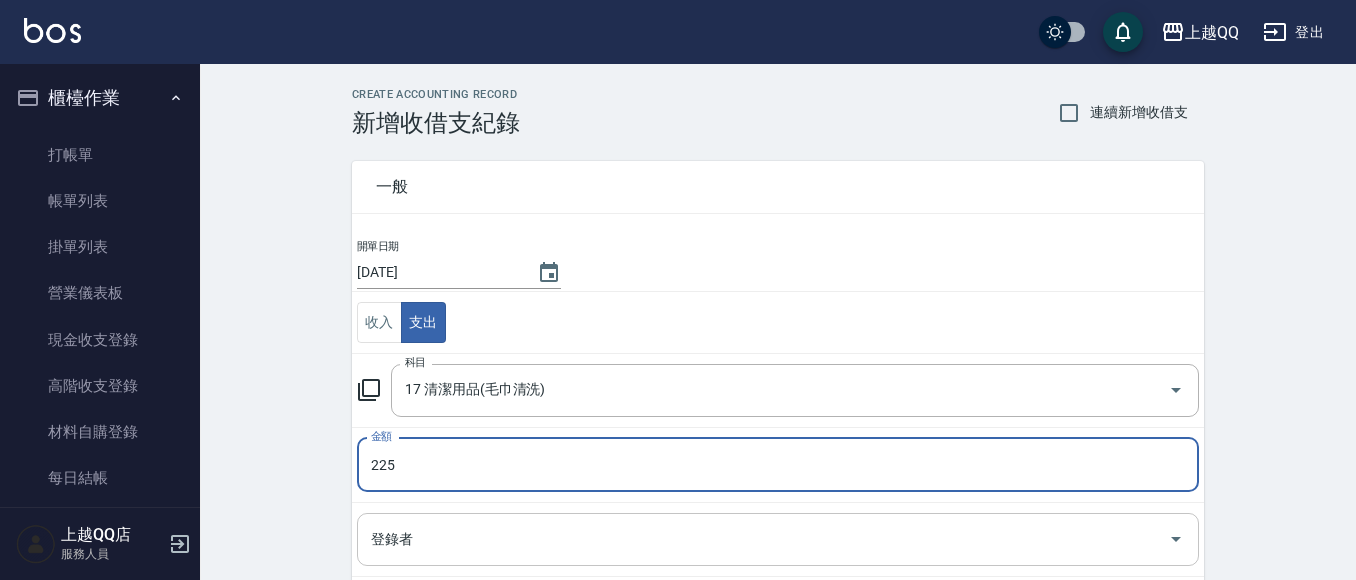 type on "225" 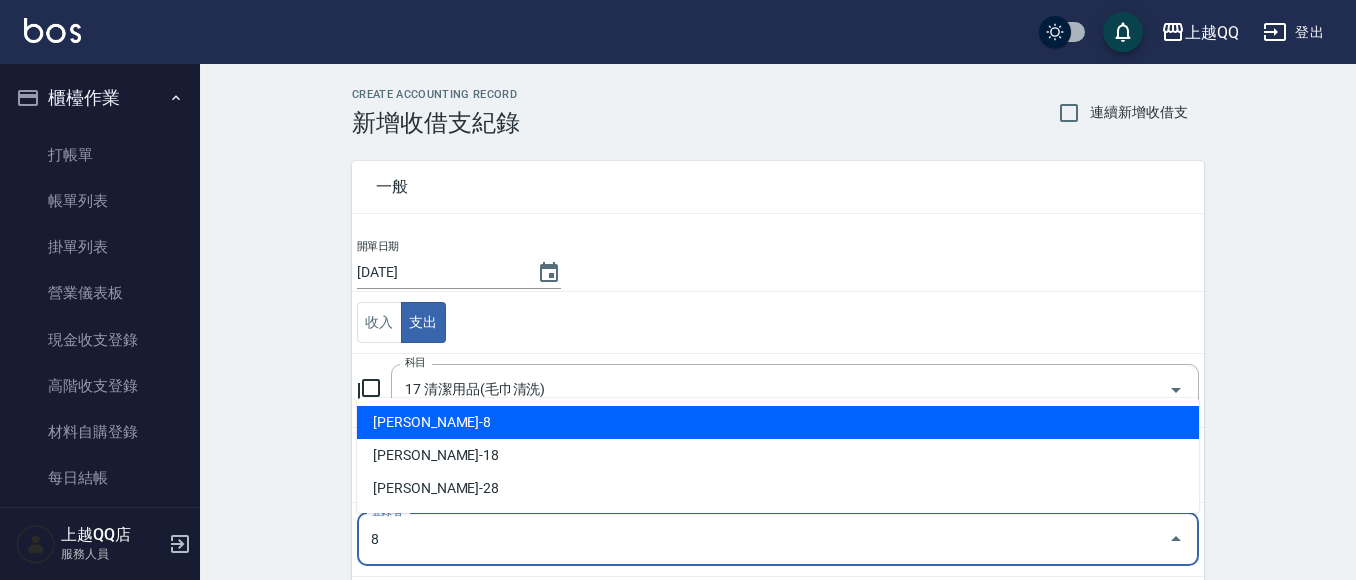 click on "[PERSON_NAME]-8" at bounding box center (778, 422) 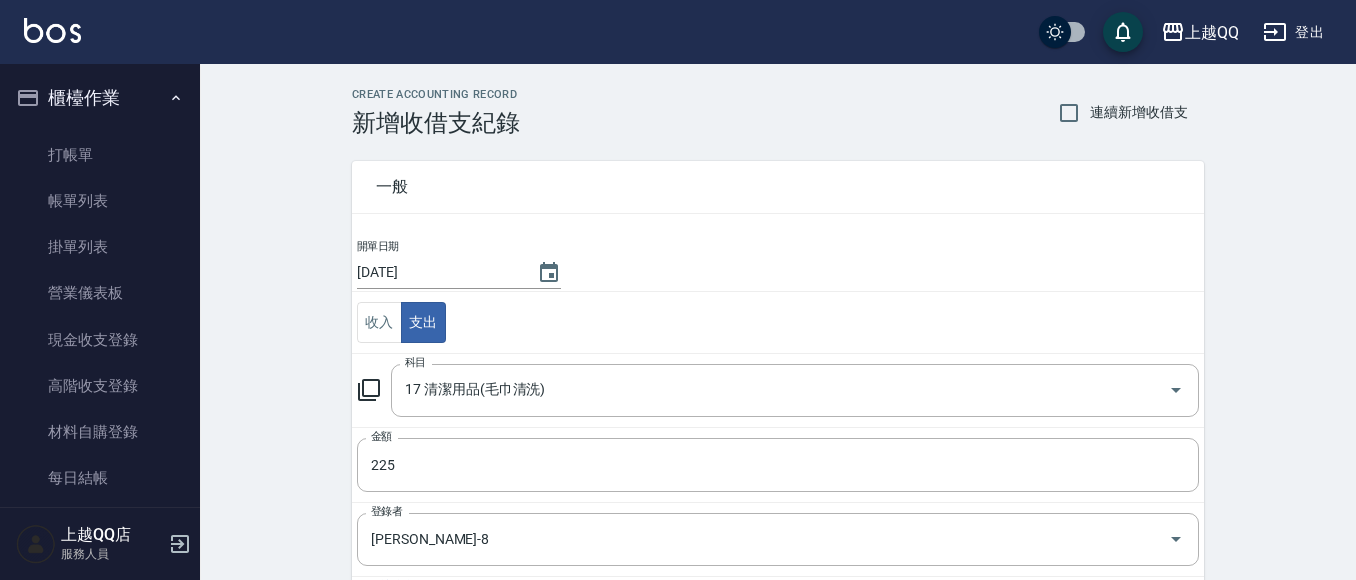 scroll, scrollTop: 303, scrollLeft: 0, axis: vertical 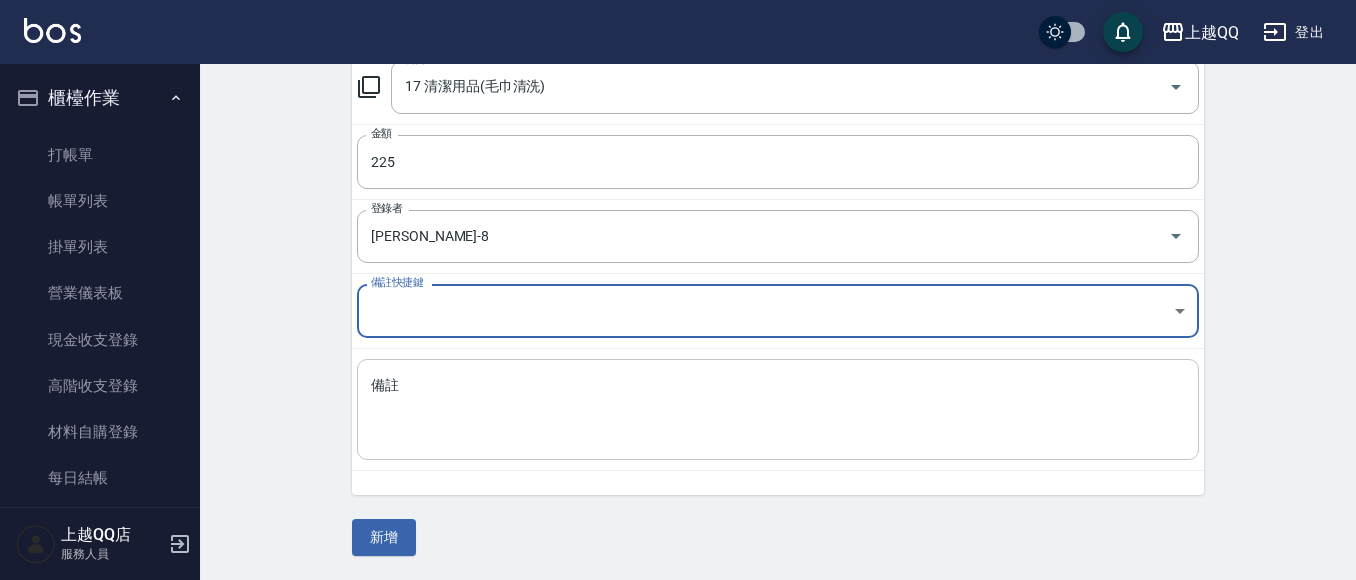 click on "備註" at bounding box center (778, 410) 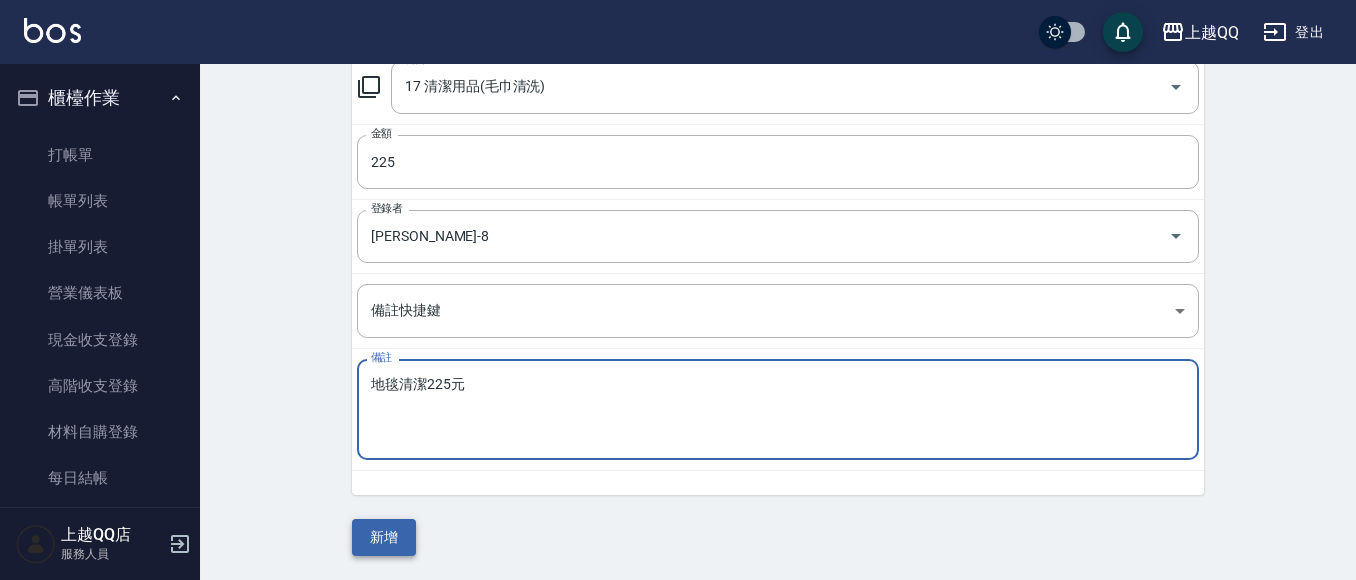 type on "地毯清潔225元" 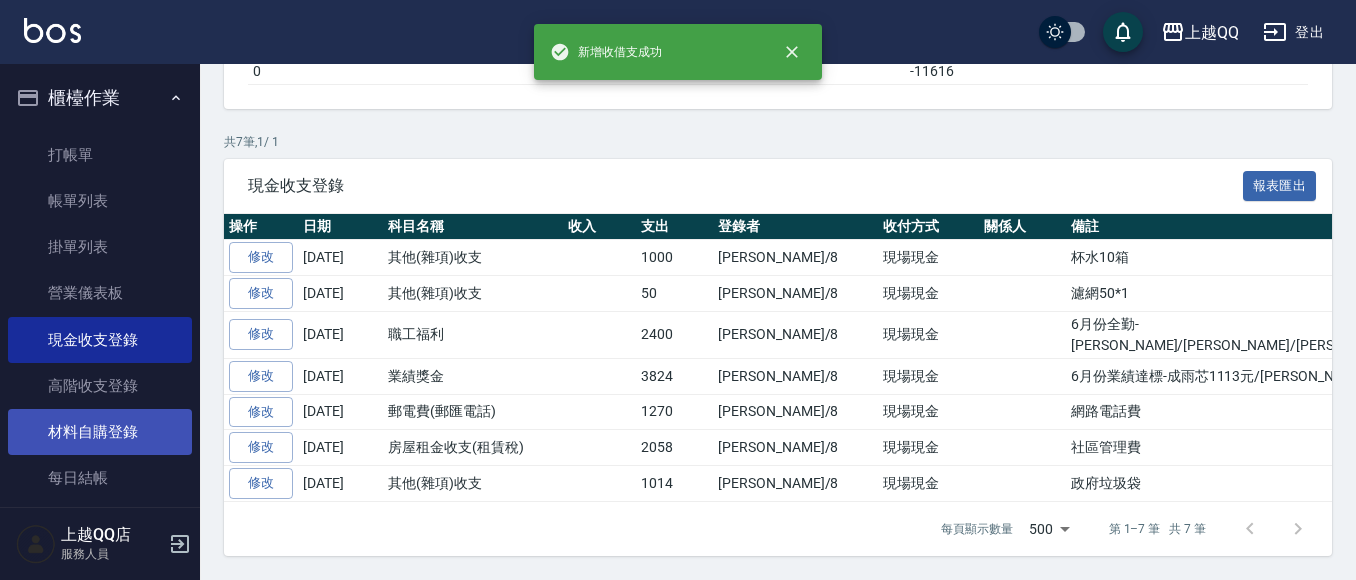 scroll, scrollTop: 0, scrollLeft: 0, axis: both 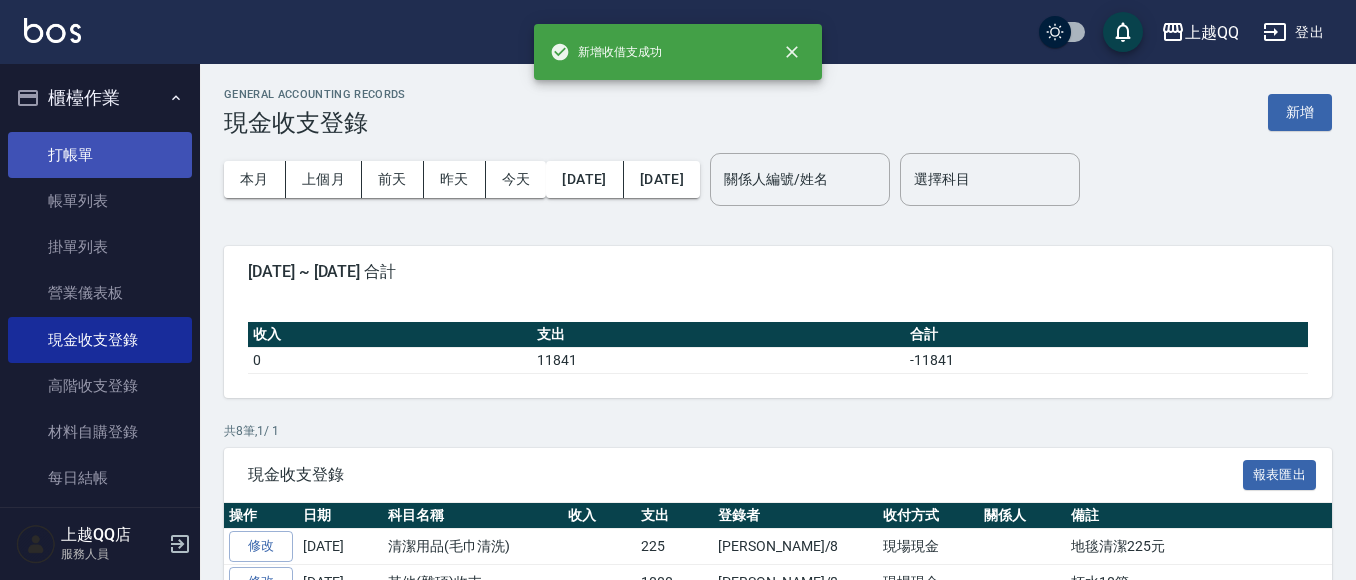click on "打帳單" at bounding box center [100, 155] 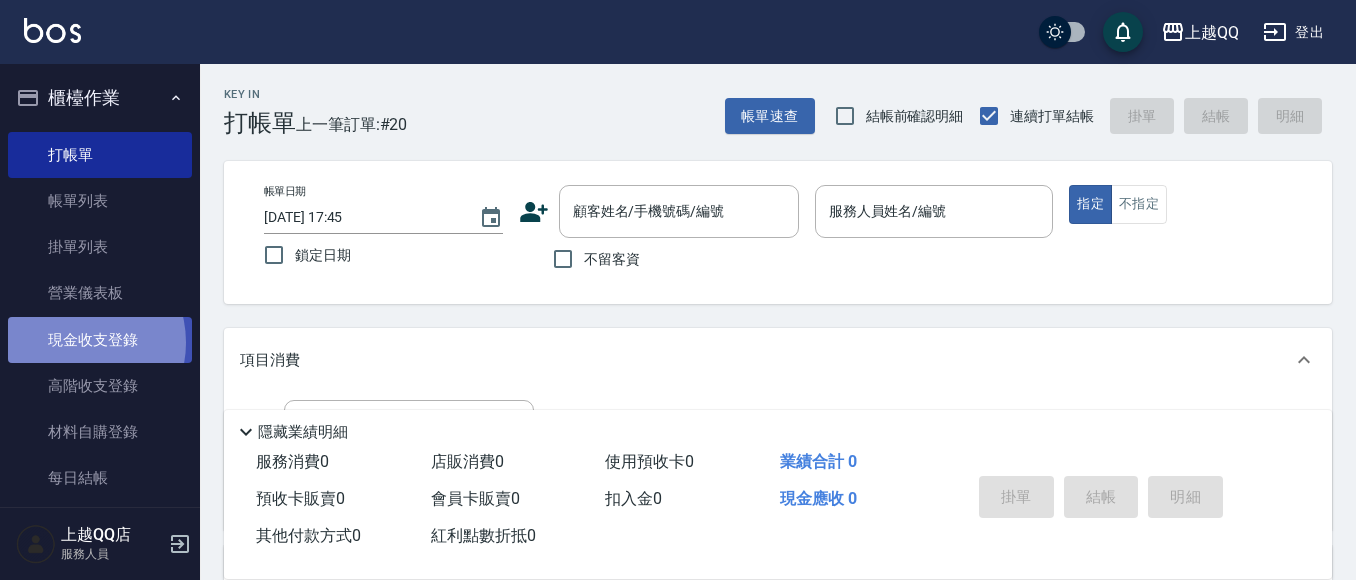 click on "現金收支登錄" at bounding box center [100, 340] 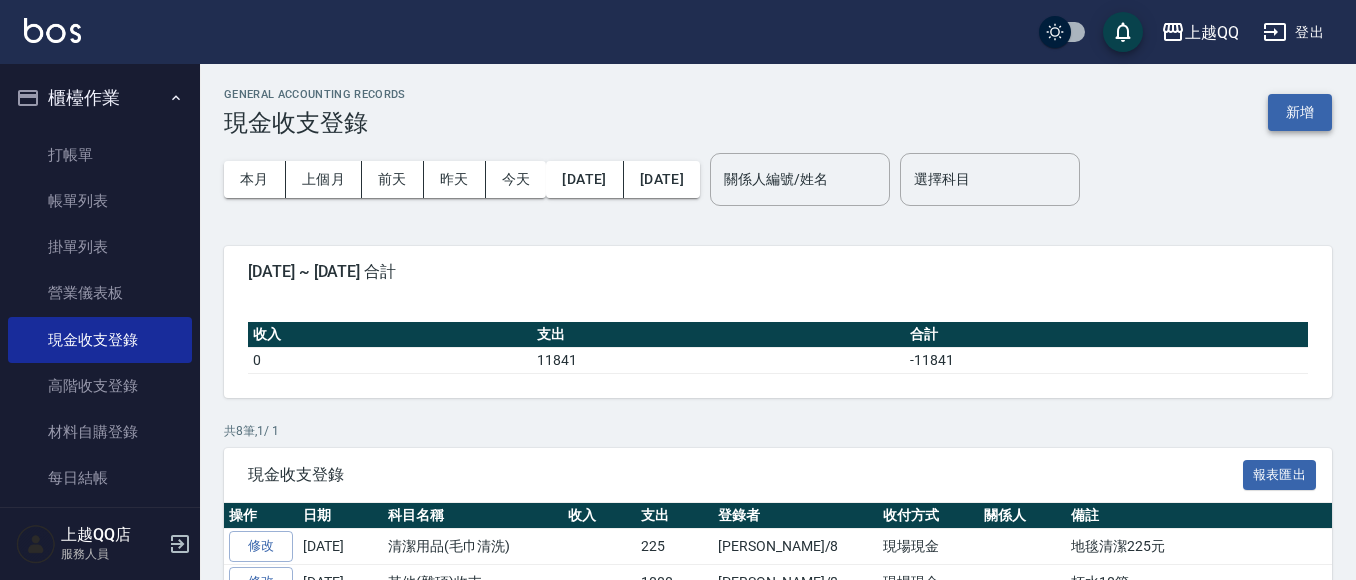 click on "新增" at bounding box center [1300, 112] 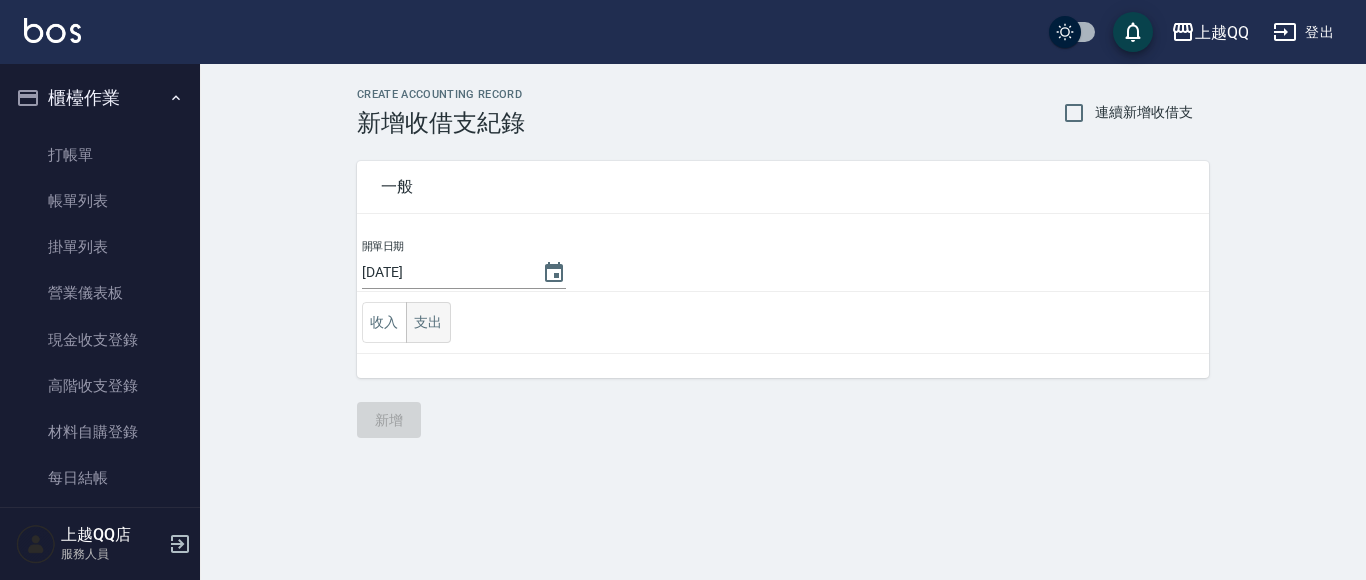 click on "支出" at bounding box center (428, 322) 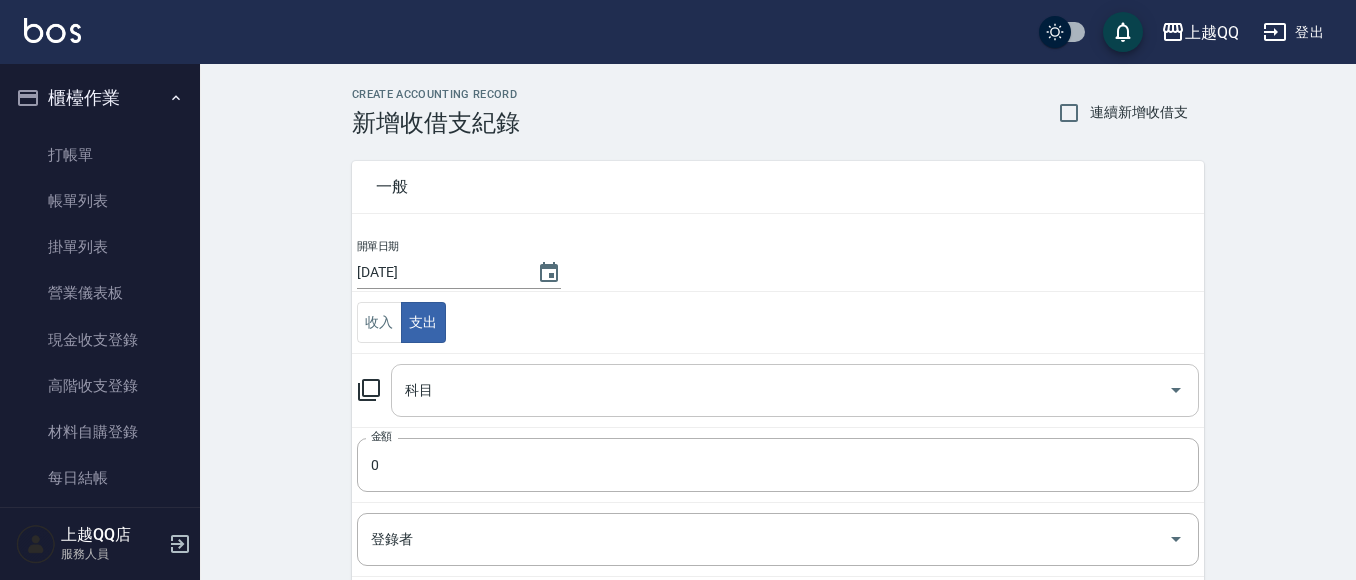 click 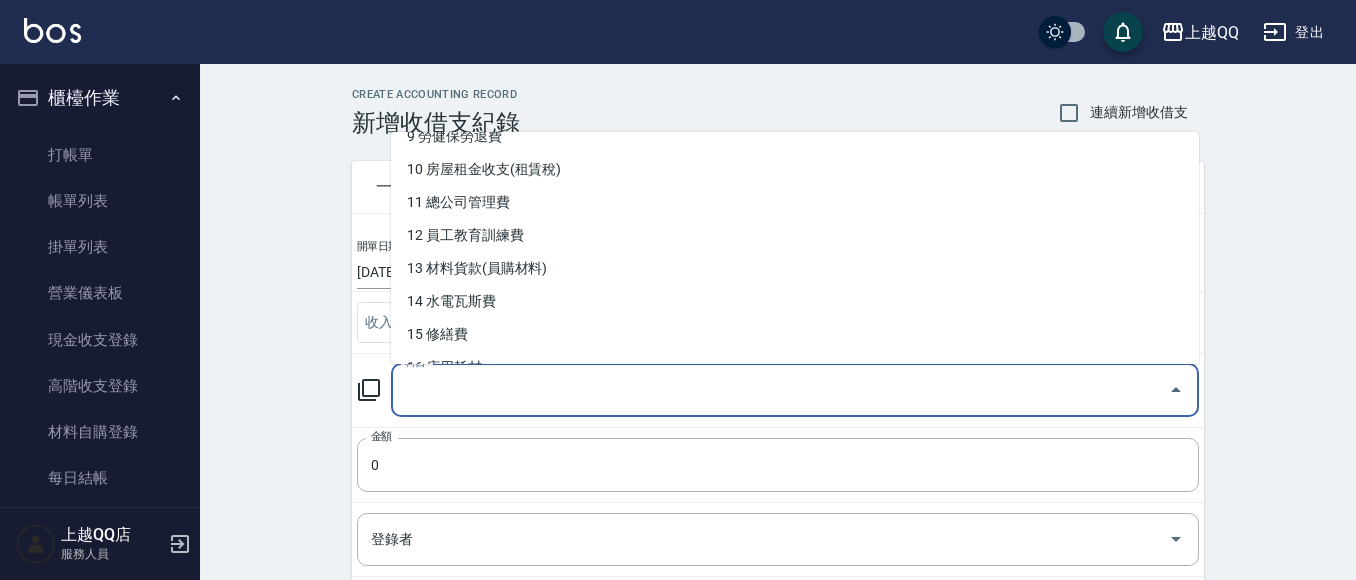scroll, scrollTop: 322, scrollLeft: 0, axis: vertical 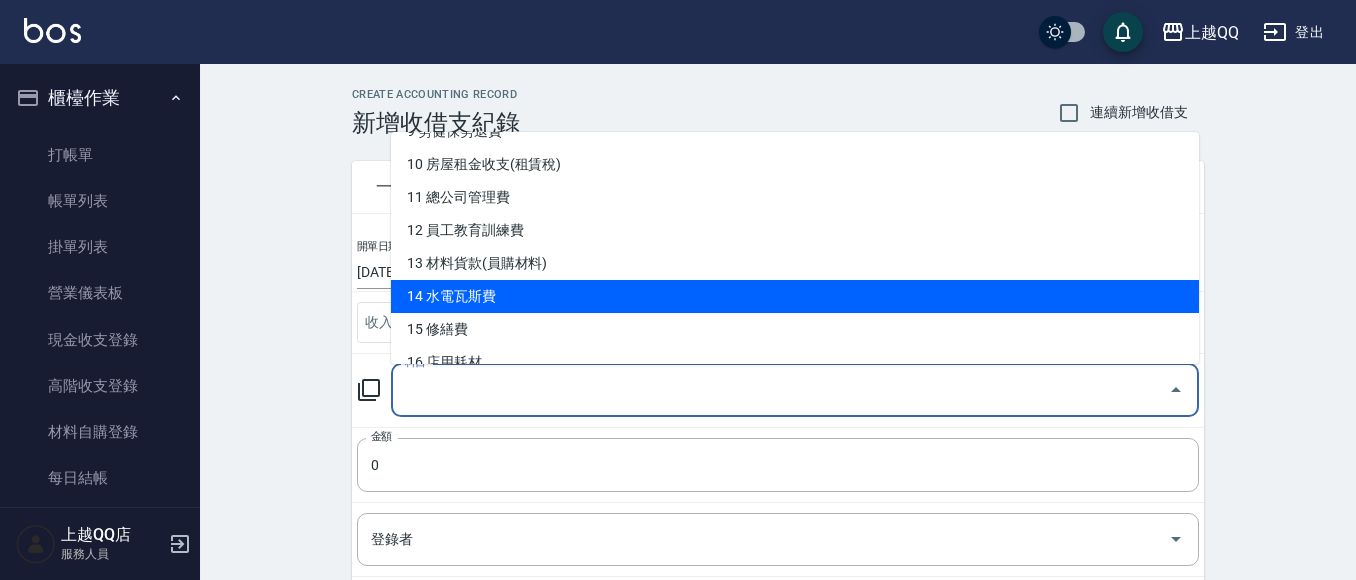 click on "14 水電瓦斯費" at bounding box center (795, 296) 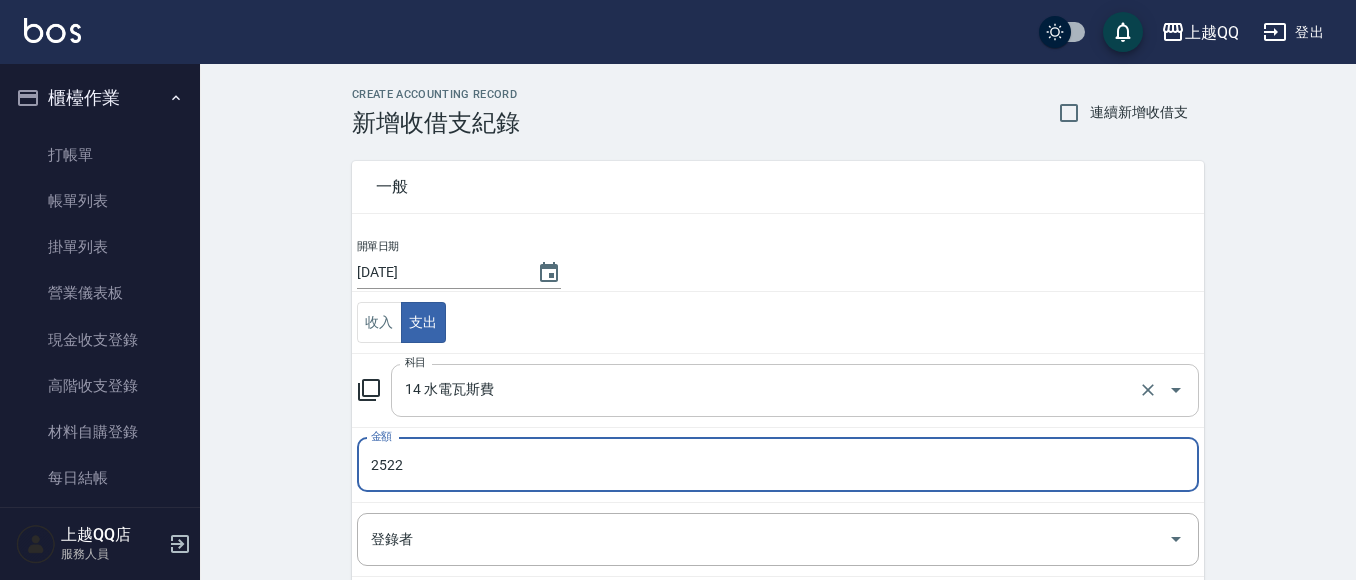type on "2522" 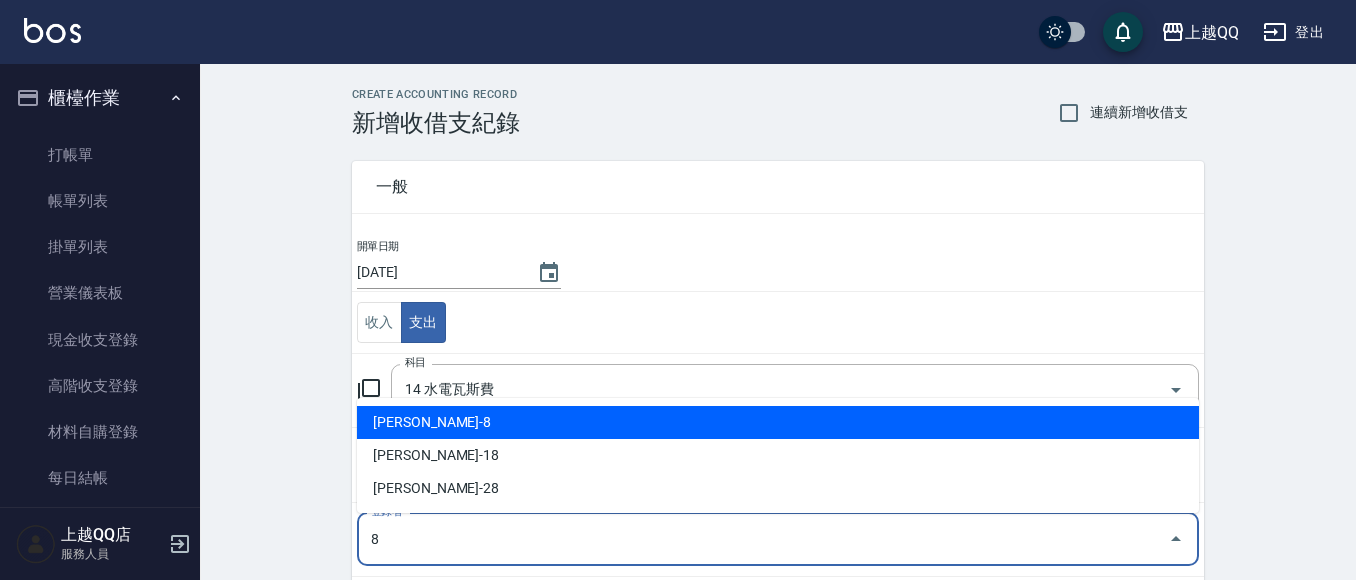 click on "[PERSON_NAME]-8" at bounding box center [778, 422] 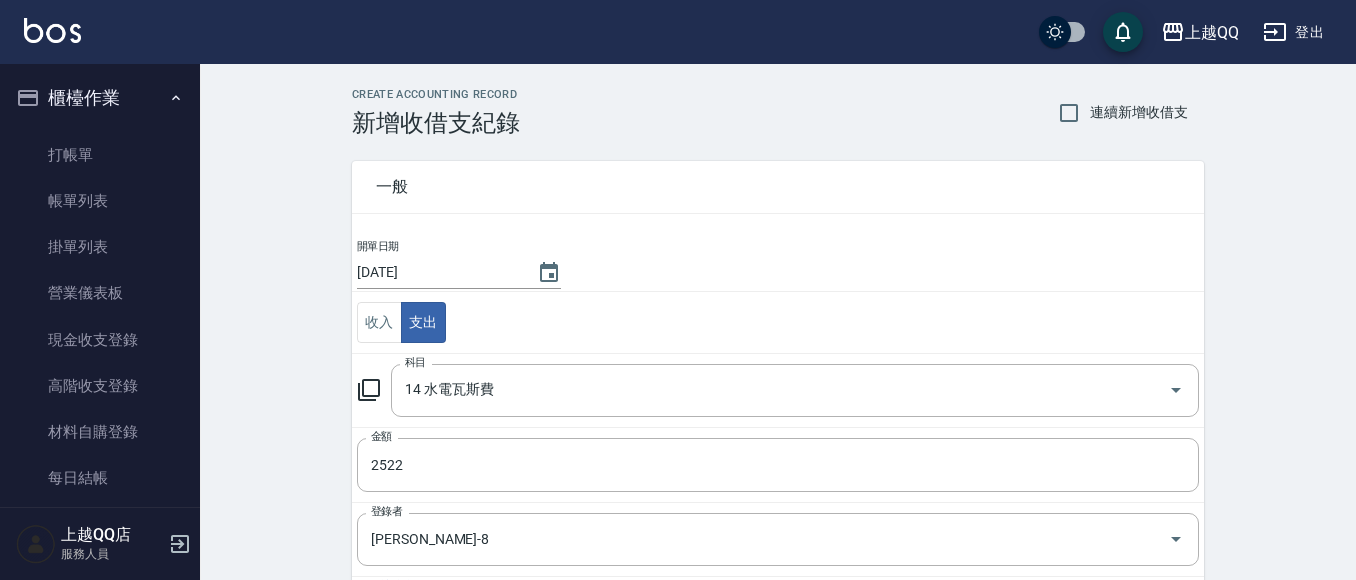 scroll, scrollTop: 303, scrollLeft: 0, axis: vertical 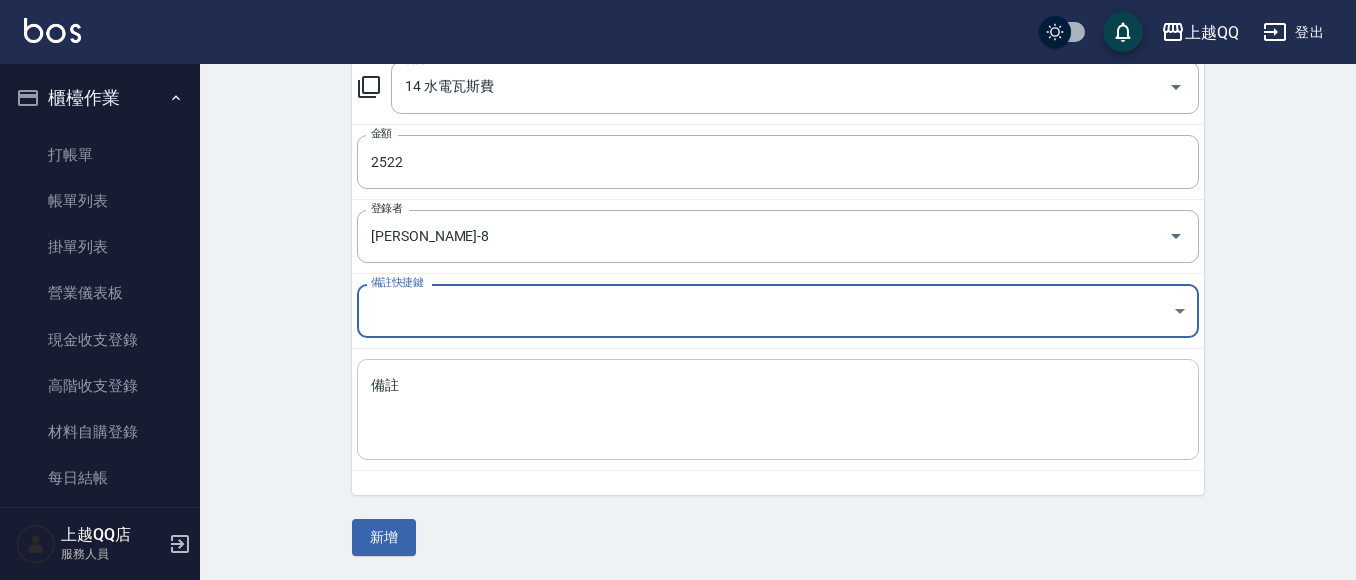 click on "x 備註" at bounding box center (778, 409) 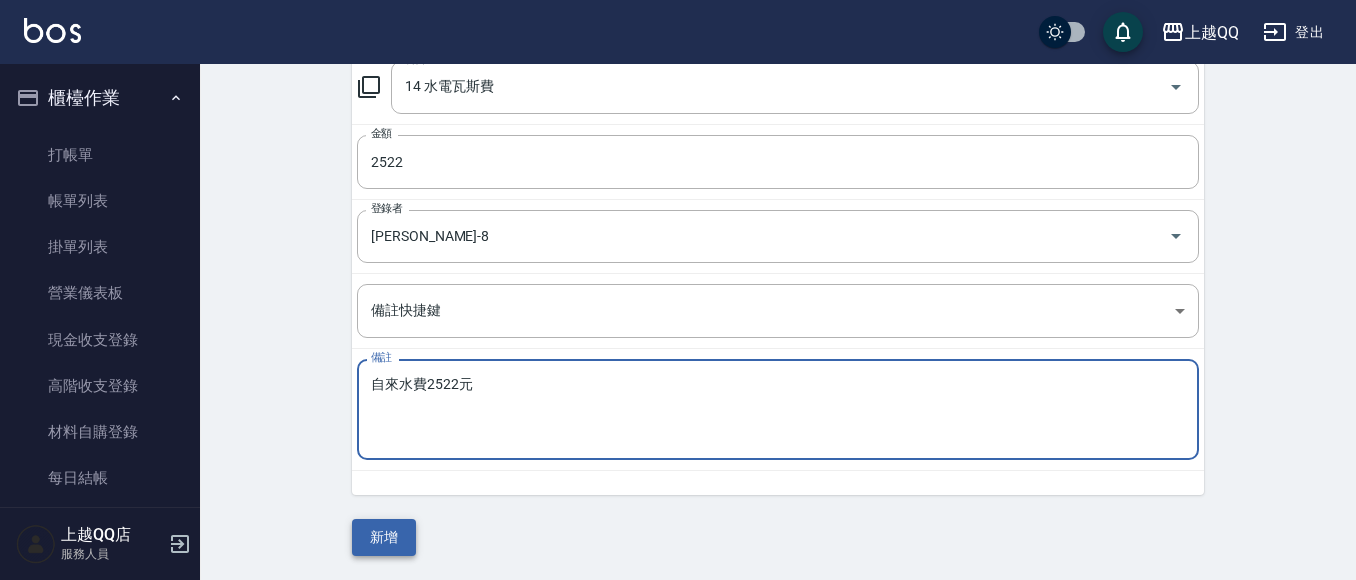 type on "自來水費2522元" 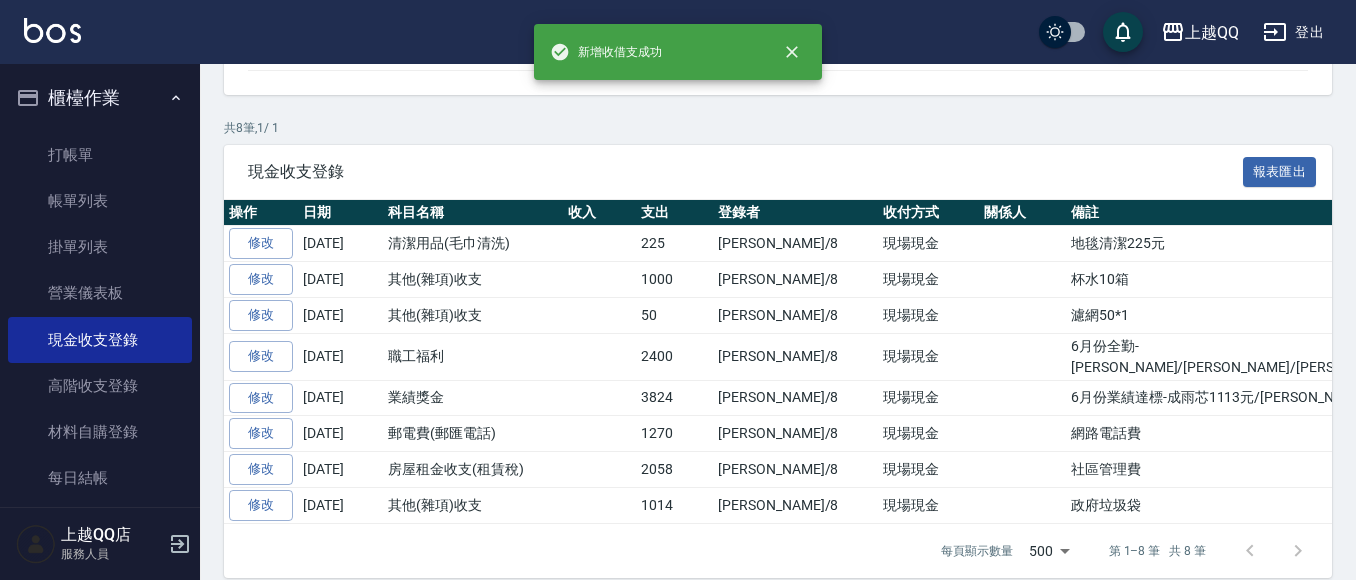 scroll, scrollTop: 0, scrollLeft: 0, axis: both 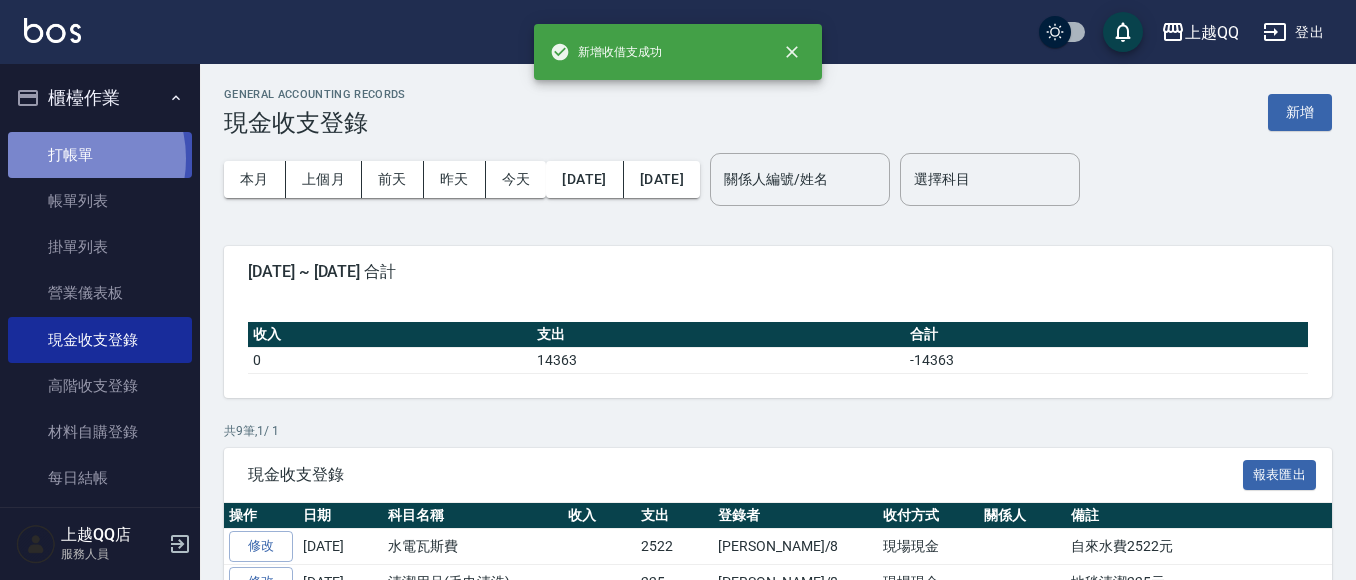 click on "打帳單" at bounding box center [100, 155] 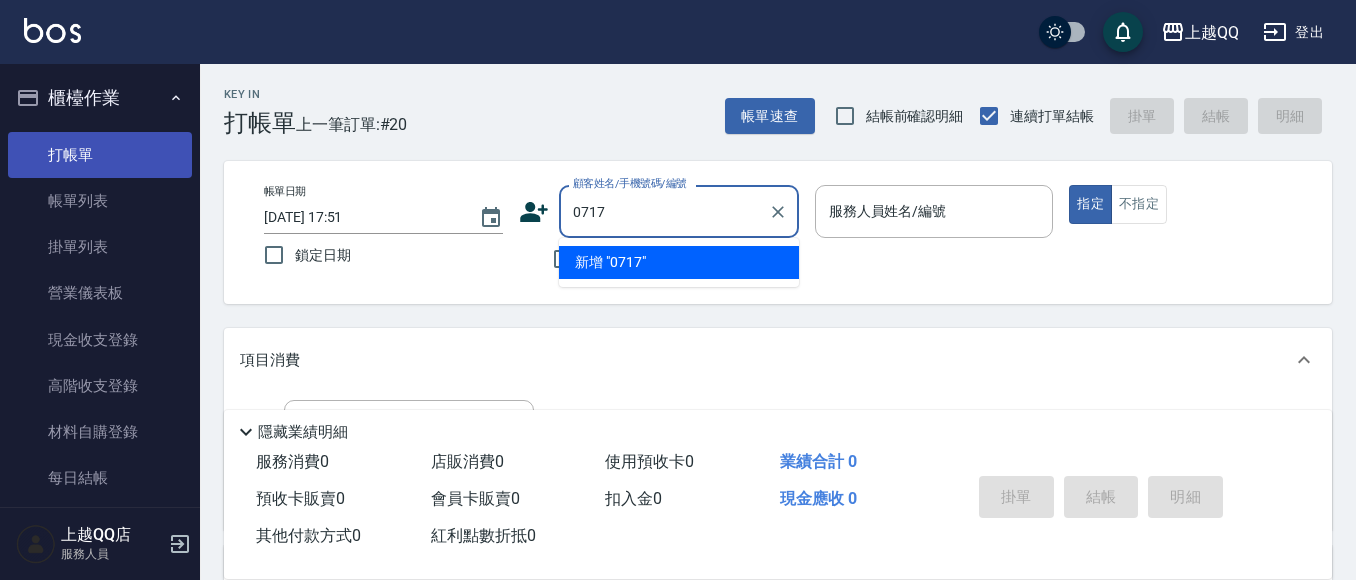 type on "0717" 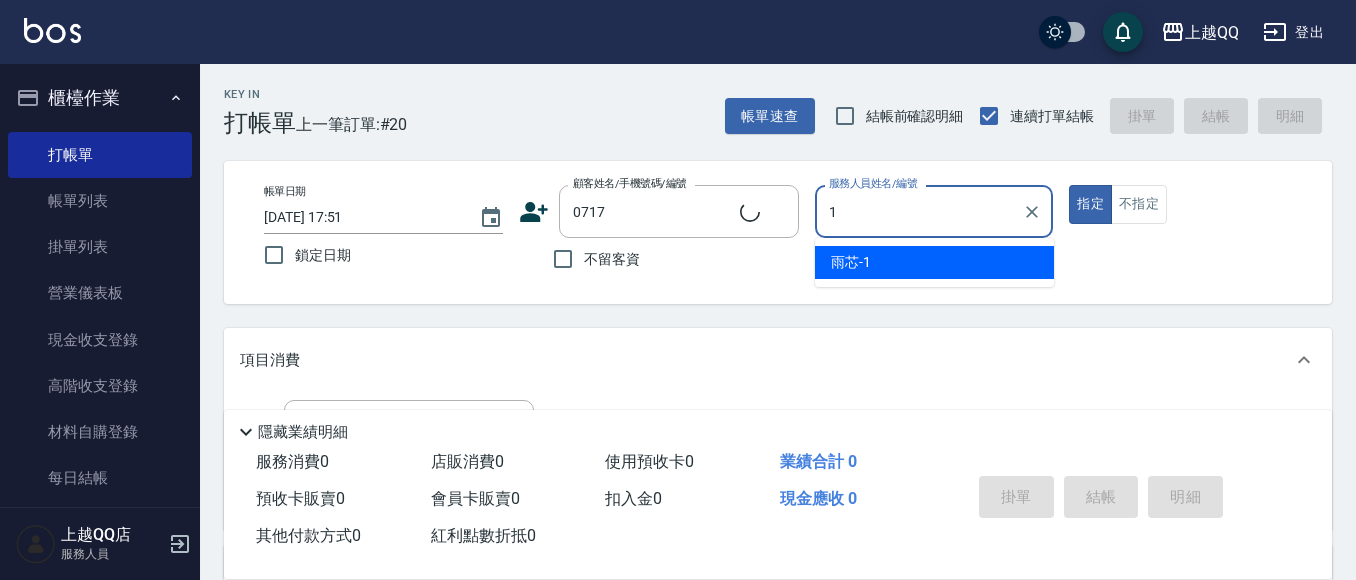 type on "雨芯-1" 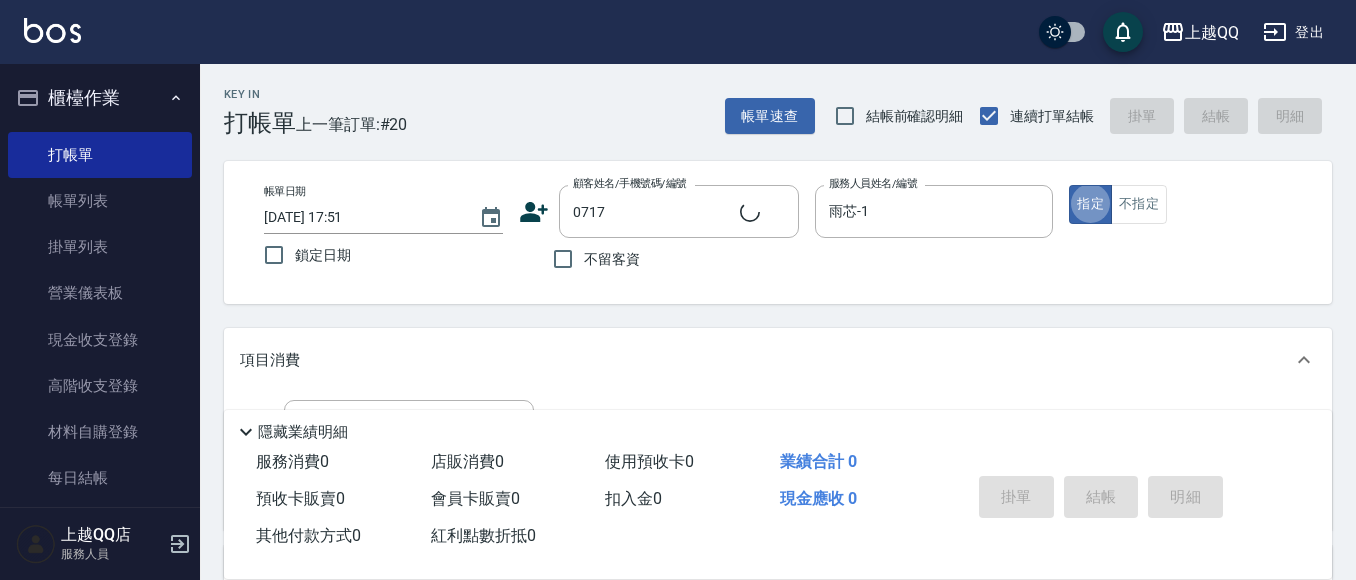 type on "true" 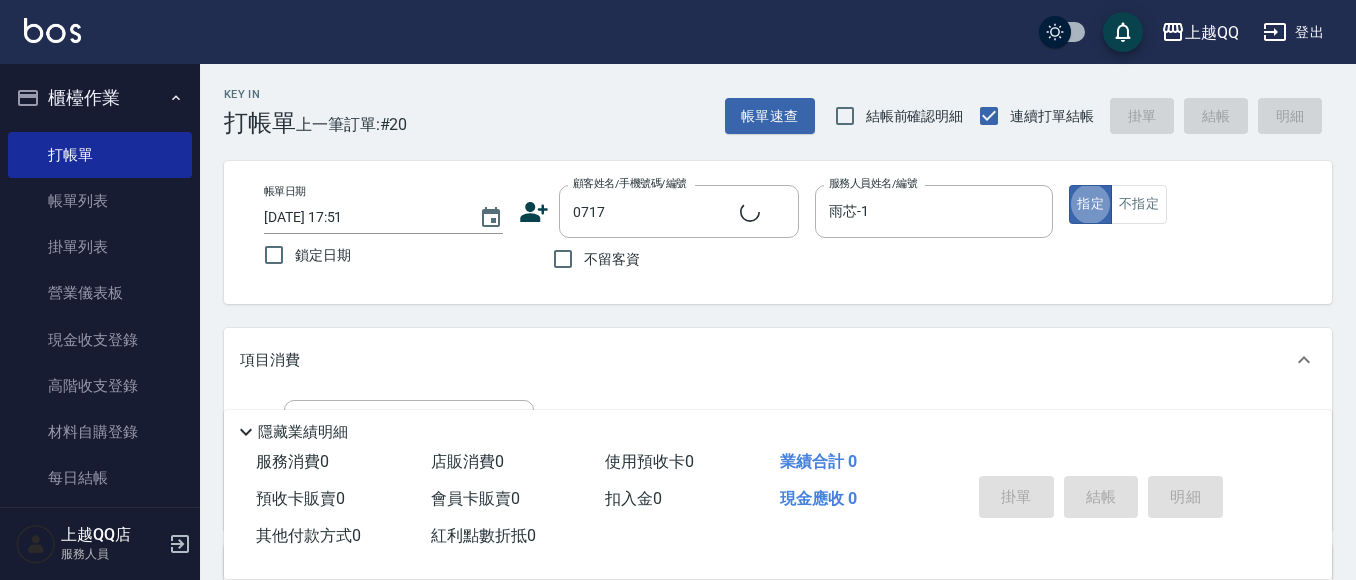 type on "[PERSON_NAME]/0935339202/0717" 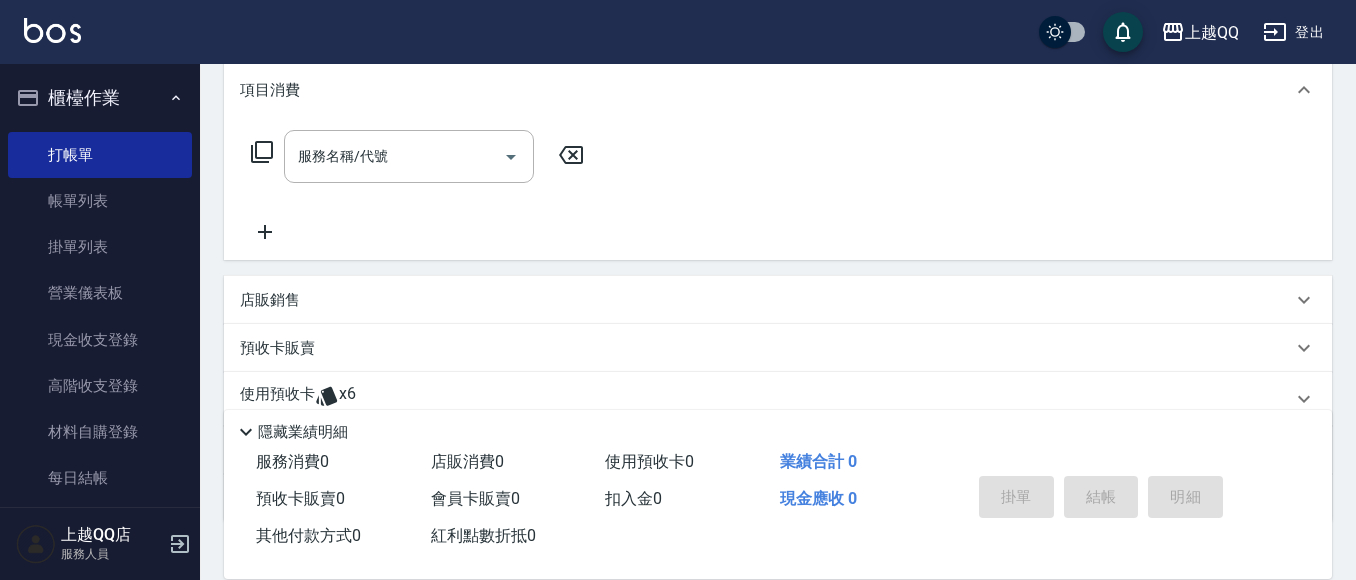 scroll, scrollTop: 300, scrollLeft: 0, axis: vertical 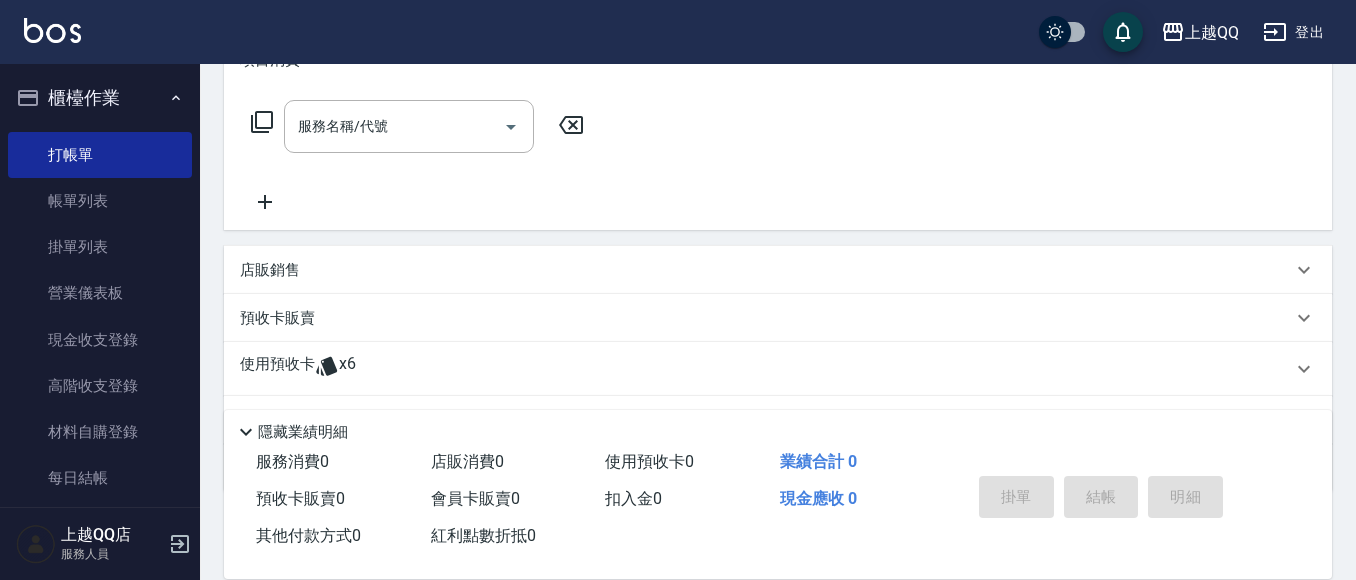 click on "使用預收卡 x6" at bounding box center [766, 369] 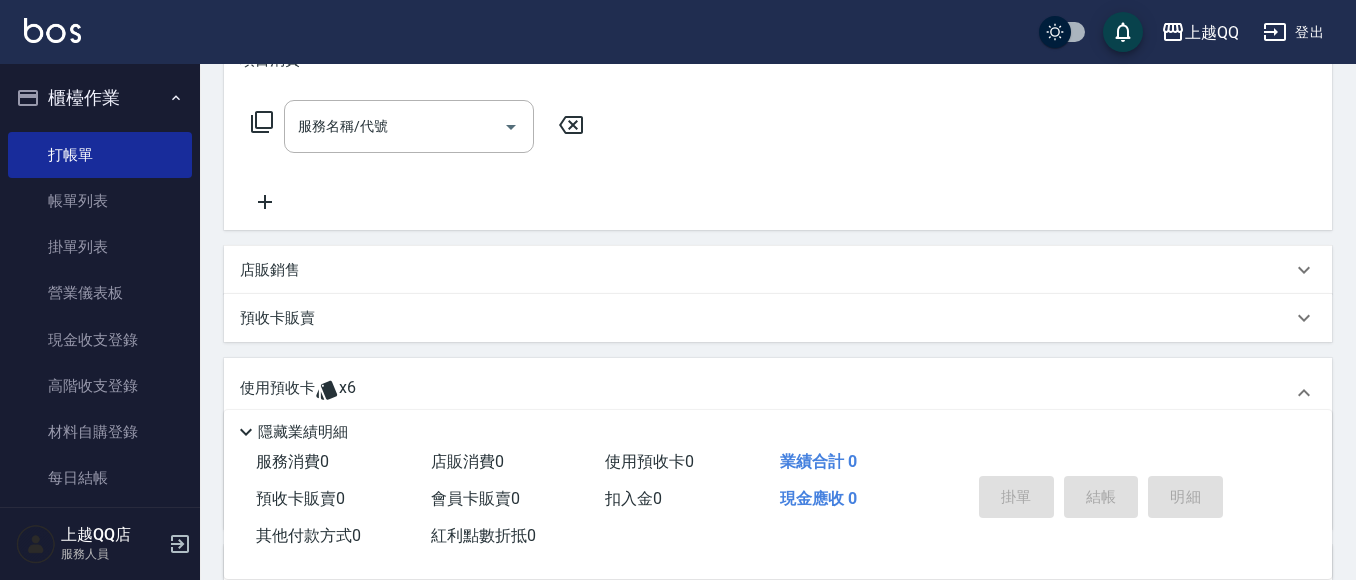 scroll, scrollTop: 0, scrollLeft: 0, axis: both 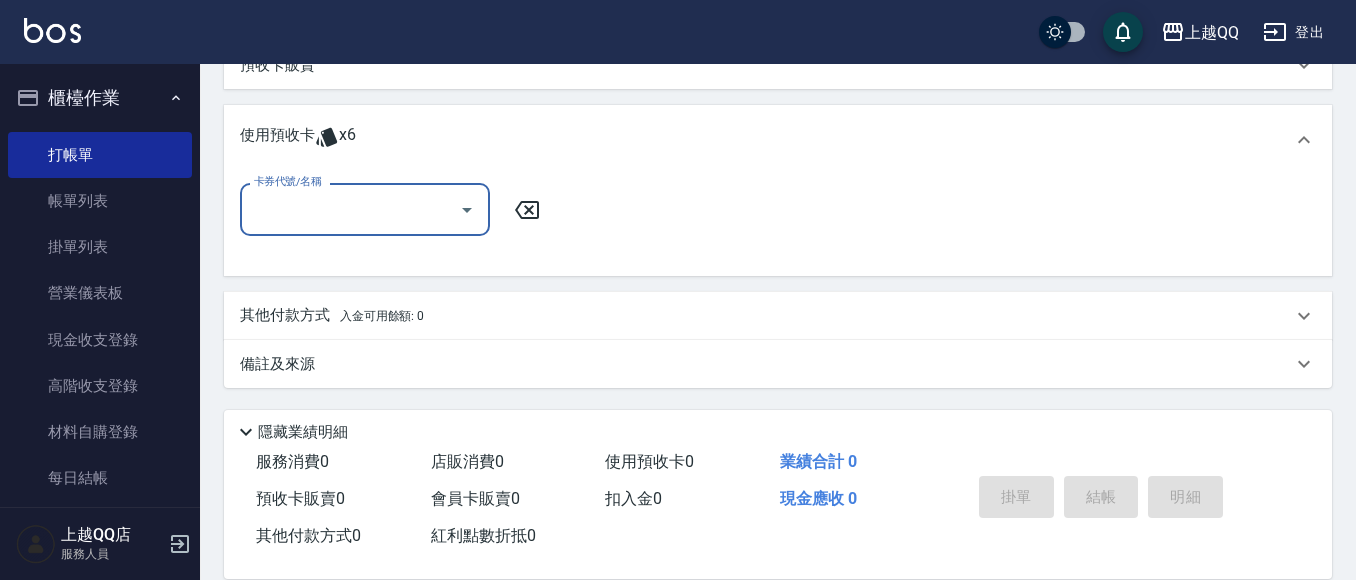 click 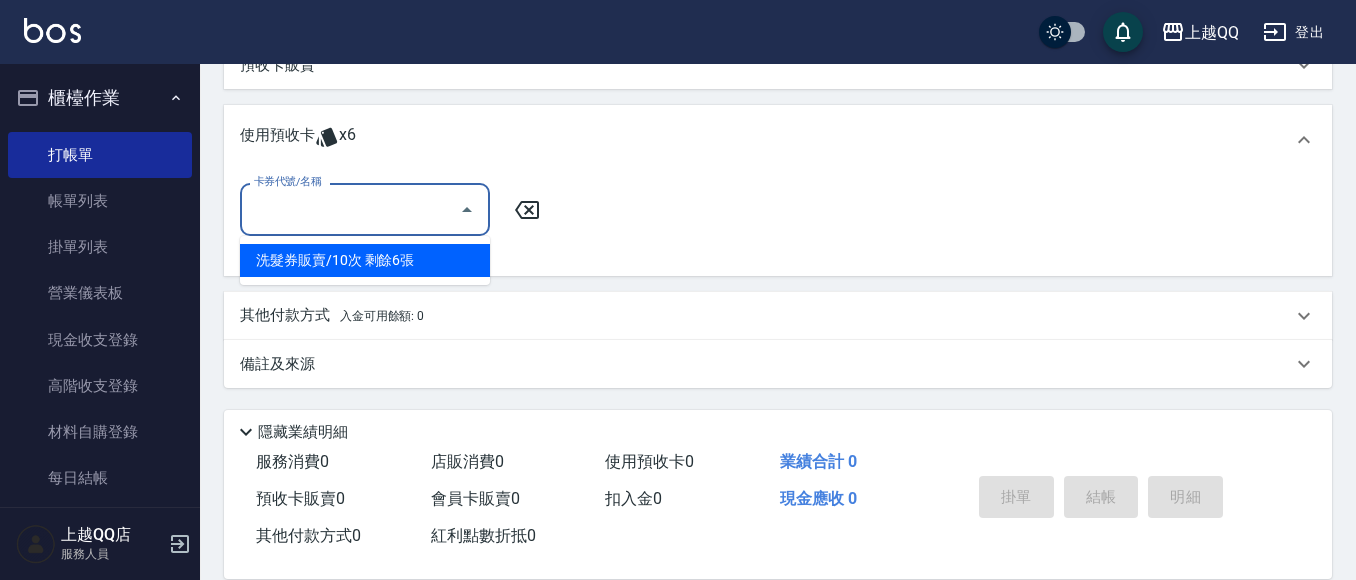 click on "洗髮券販賣/10次 剩餘6張" at bounding box center [365, 260] 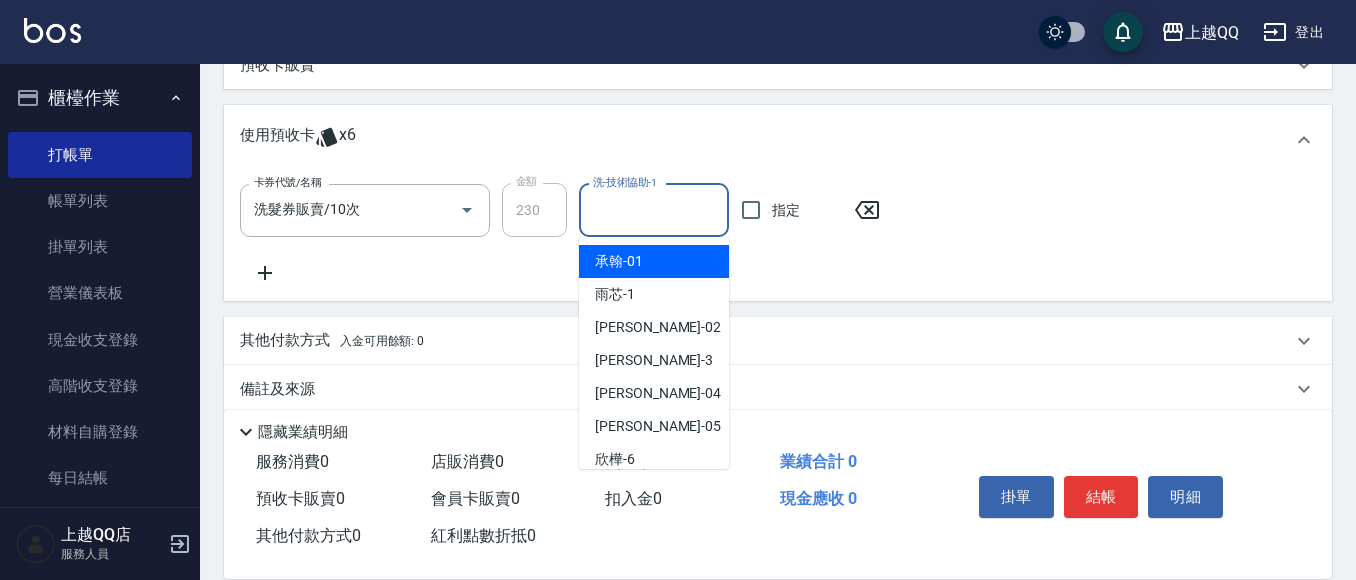 click on "洗-技術協助-1" at bounding box center [654, 210] 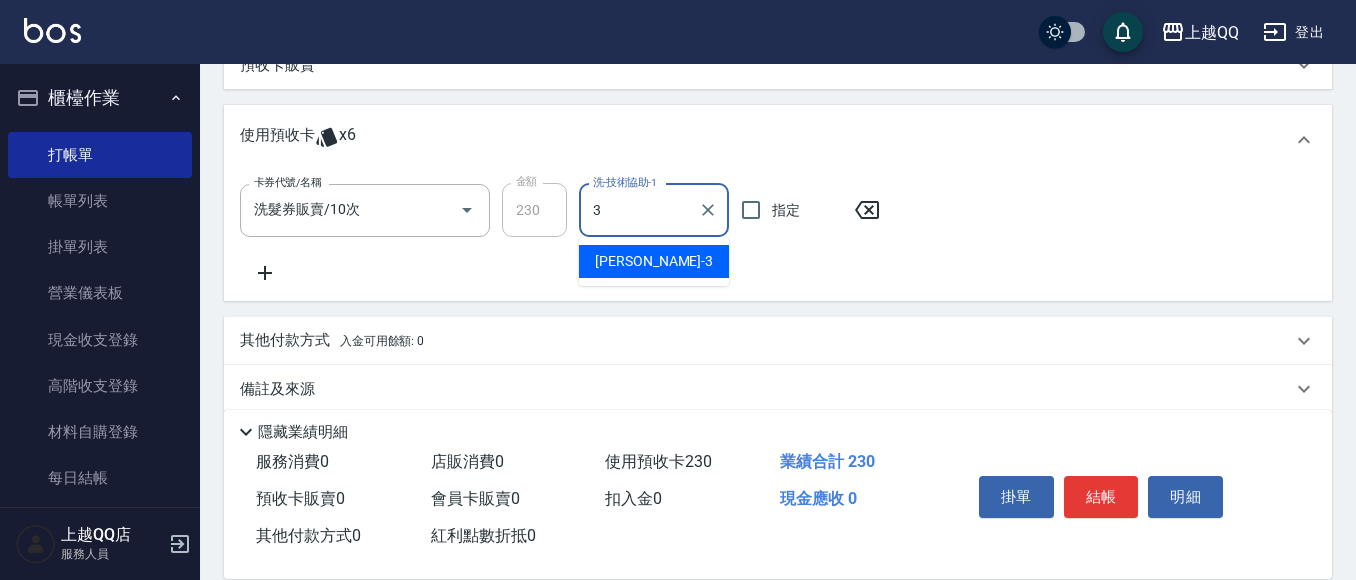 type on "佩怡-3" 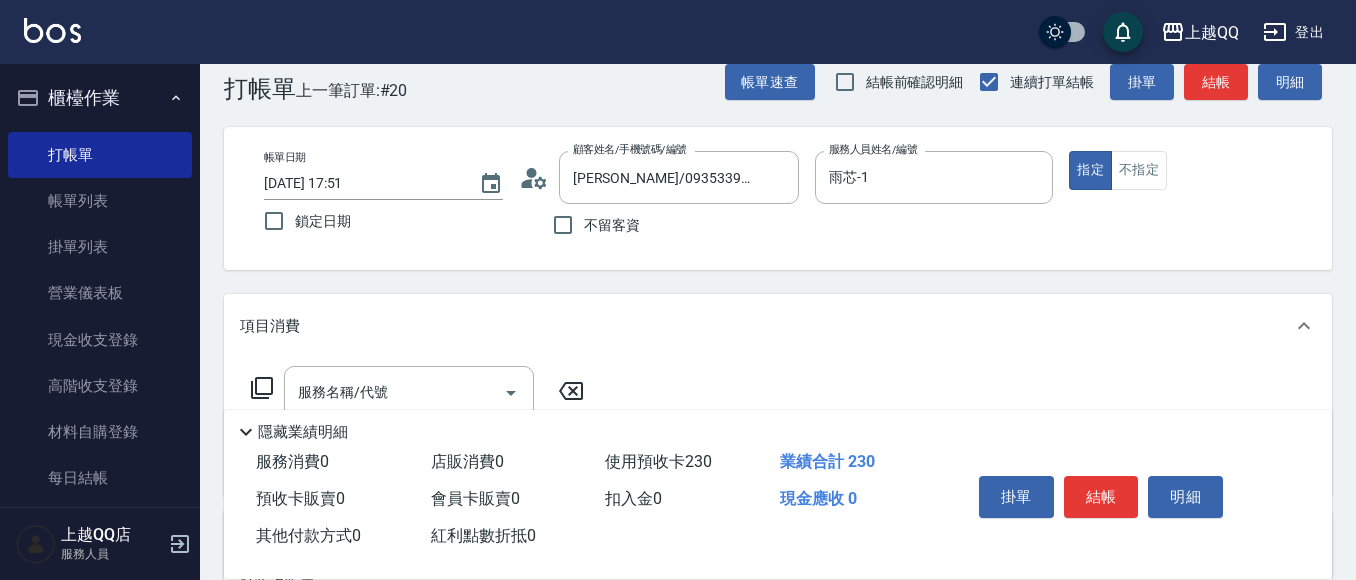 scroll, scrollTop: 0, scrollLeft: 0, axis: both 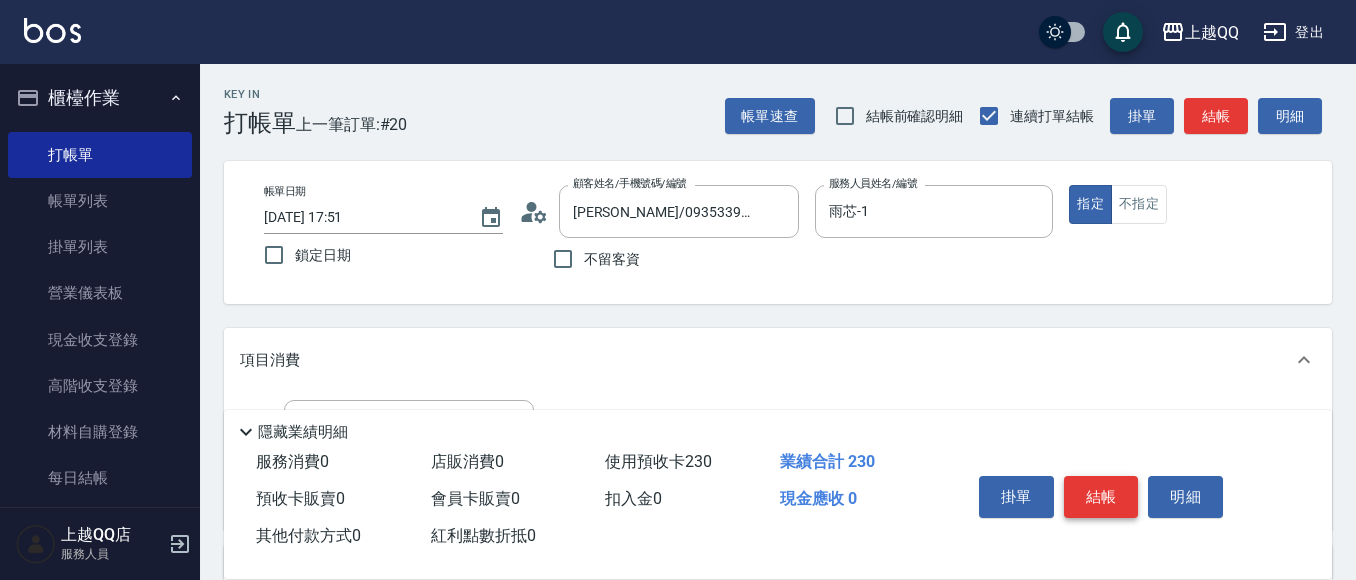 click on "結帳" at bounding box center [1101, 497] 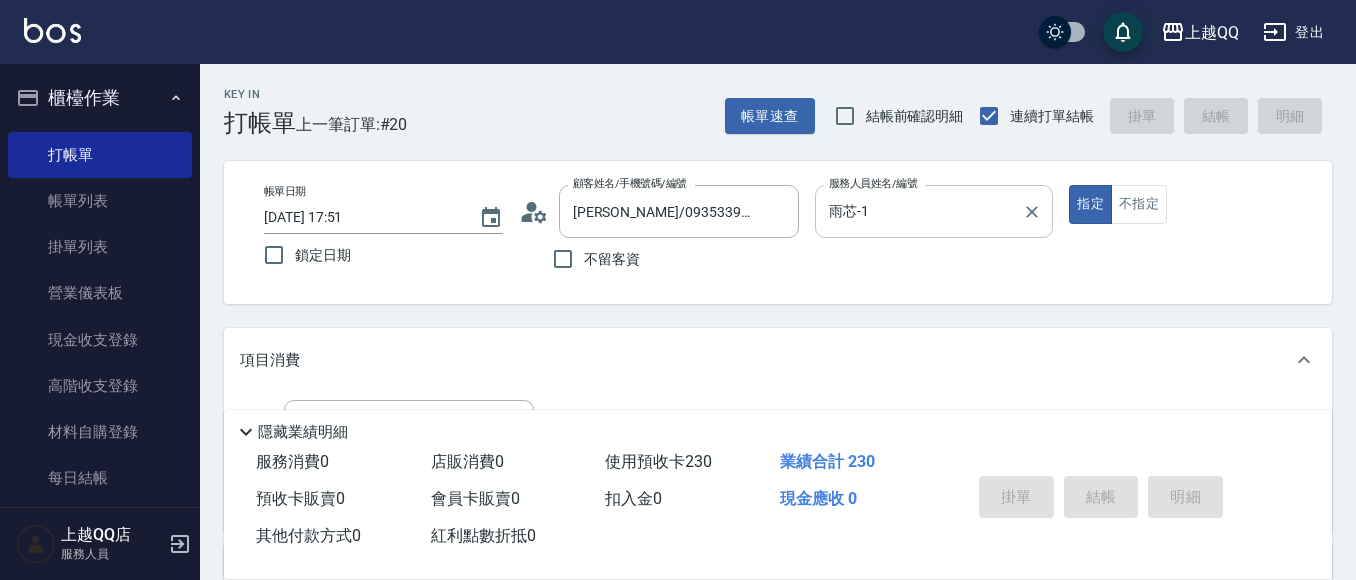 type on "[DATE] 17:52" 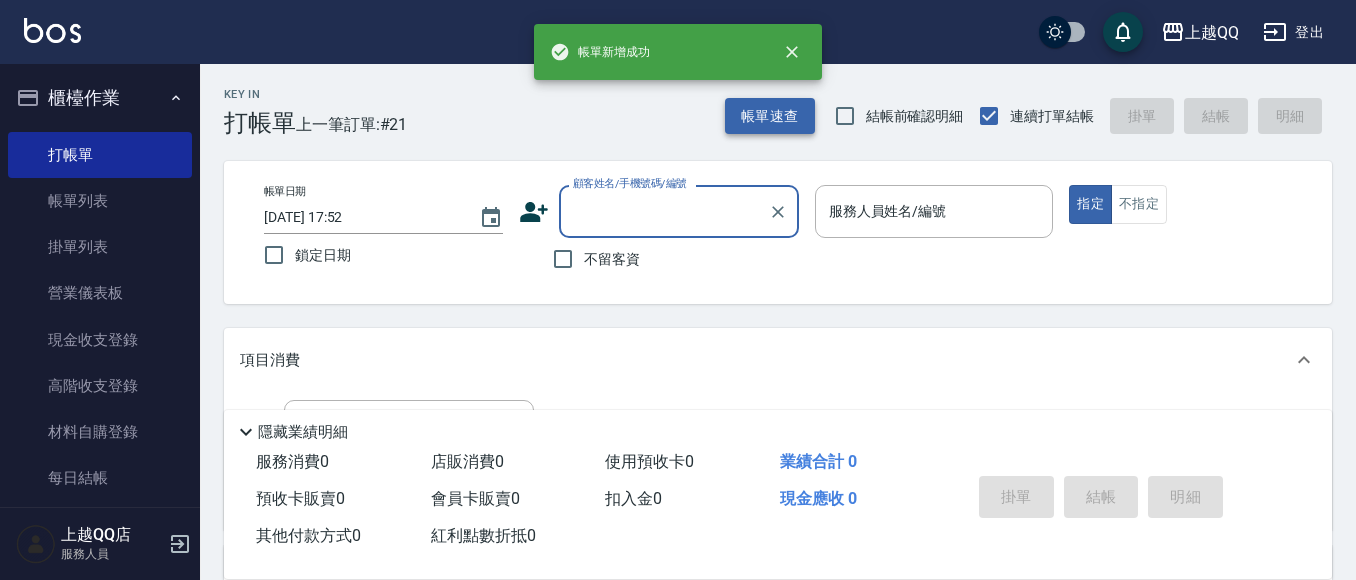 click on "帳單速查" at bounding box center [770, 116] 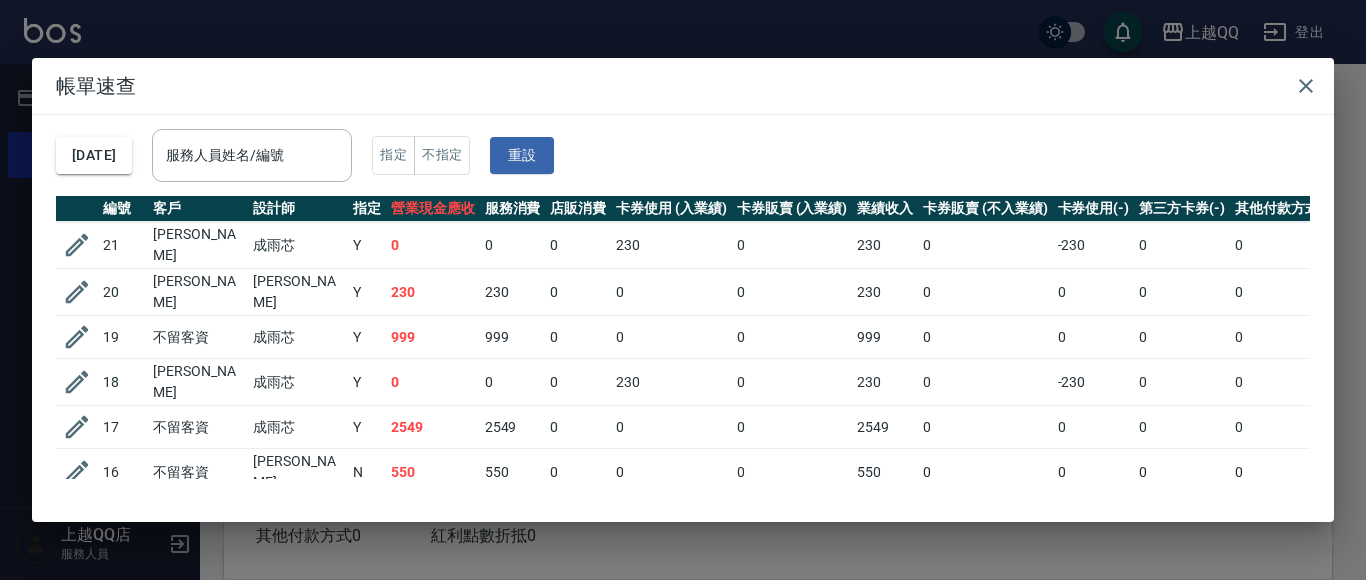 click on "[DATE] 服務人員姓名/編號 服務人員姓名/編號 指定 不指定 重設" at bounding box center (683, 155) 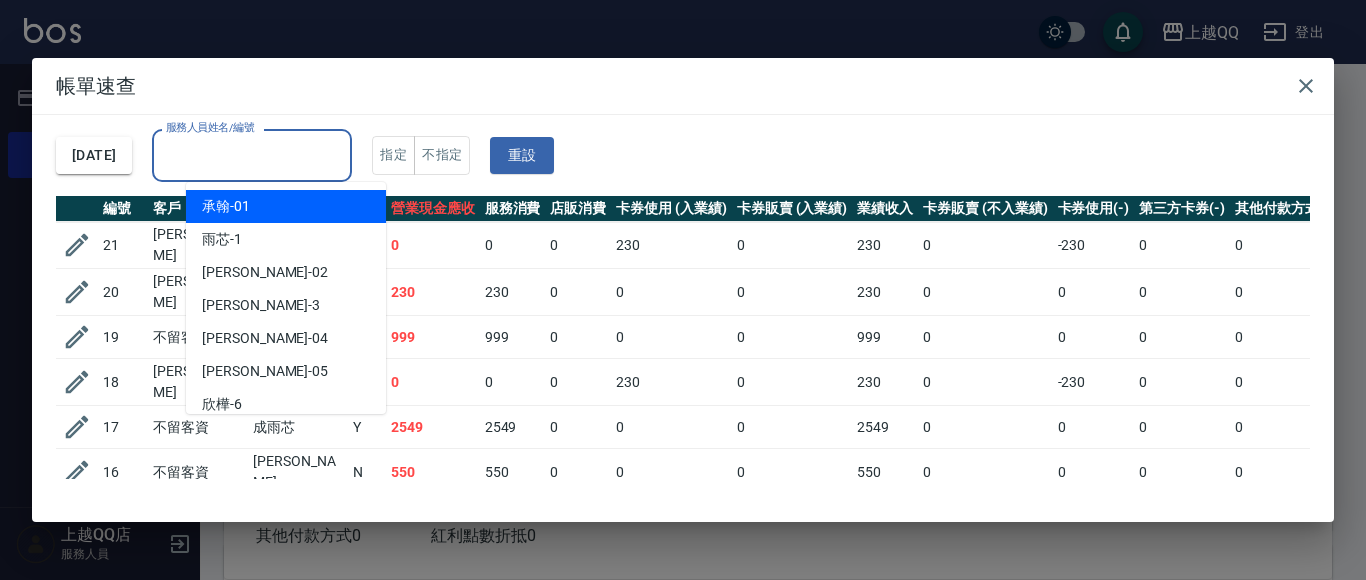 click on "服務人員姓名/編號" at bounding box center [252, 155] 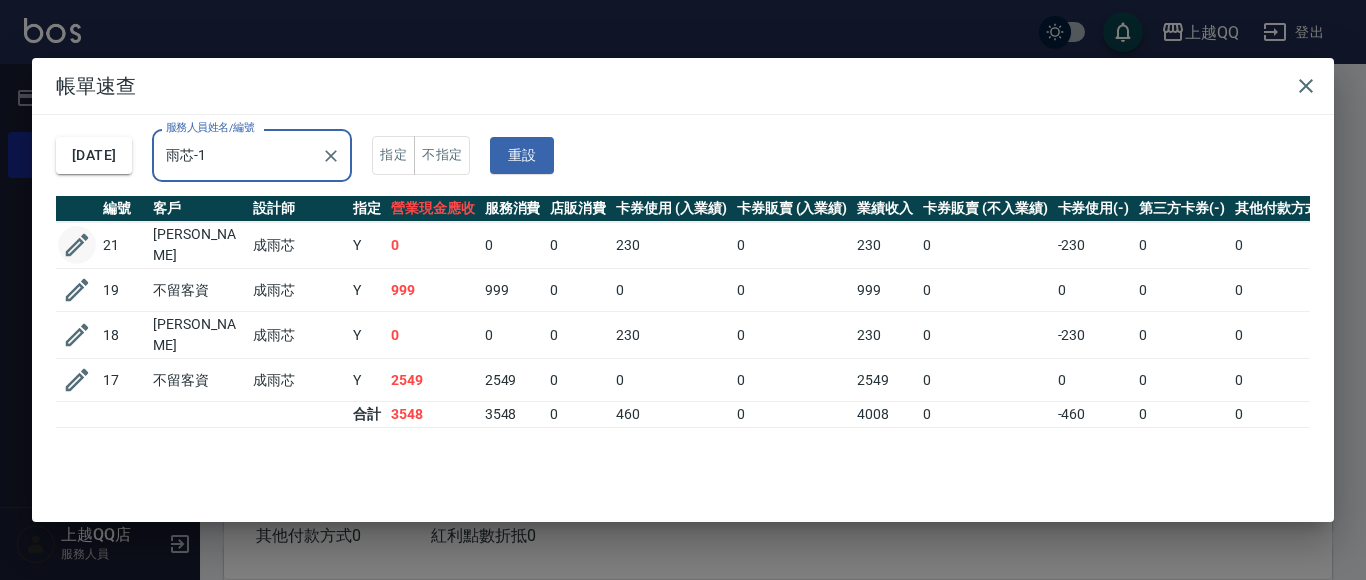 type on "雨芯-1" 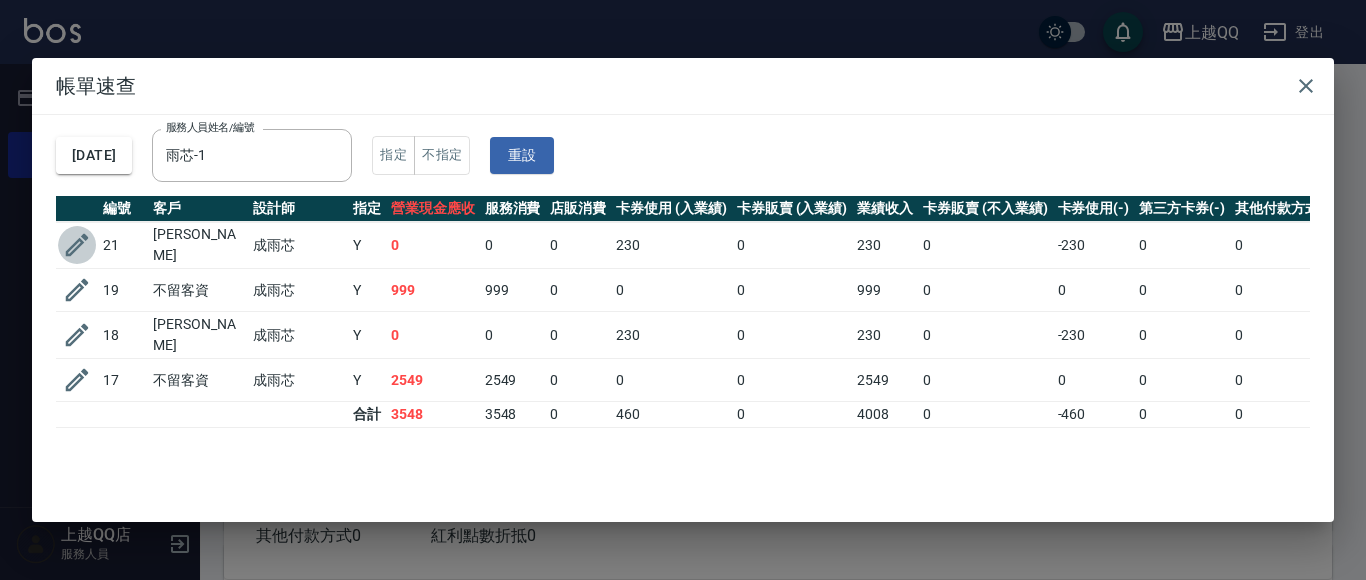 click 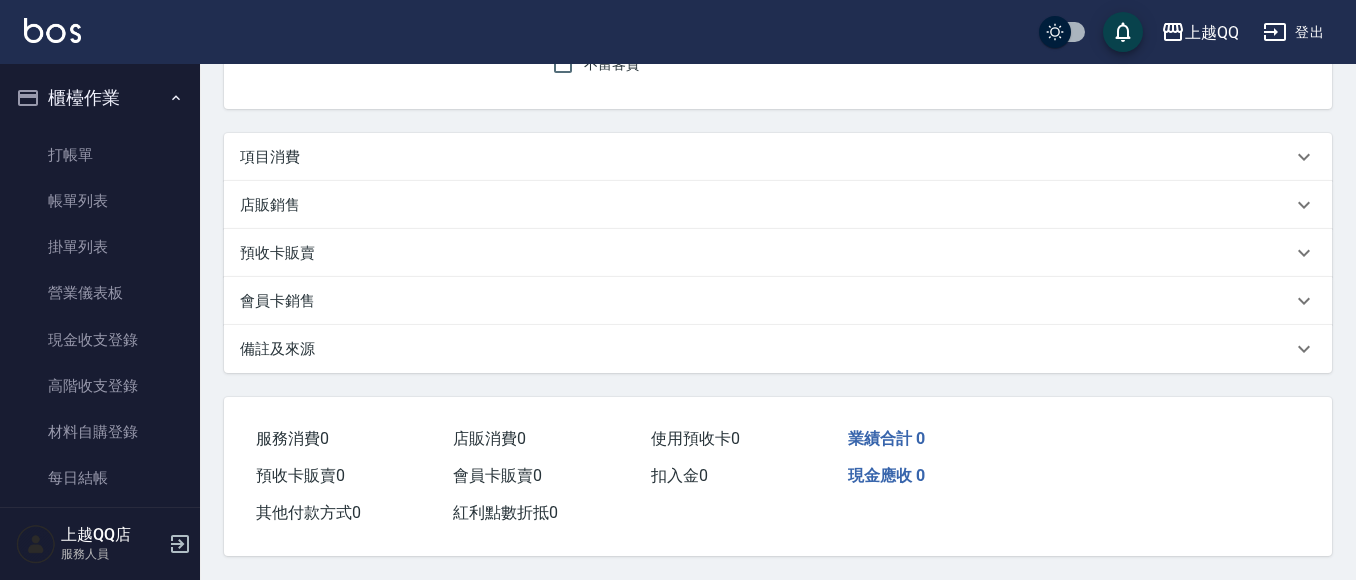 type on "[DATE] 17:51" 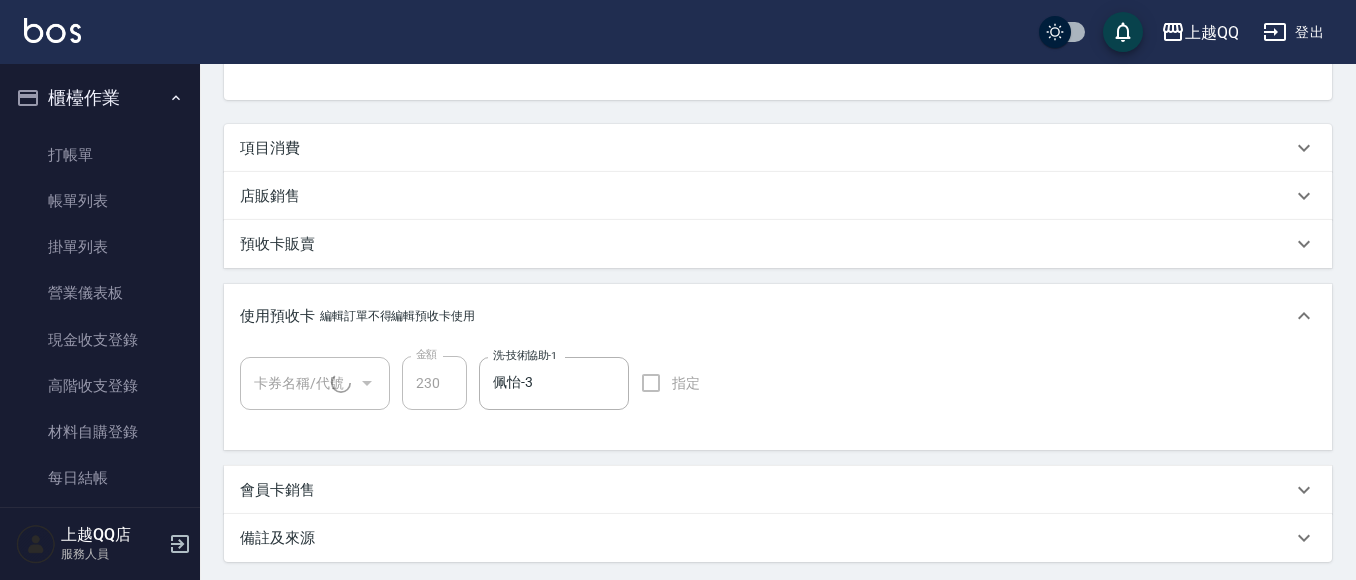 type on "[PERSON_NAME]/0935339202/0717" 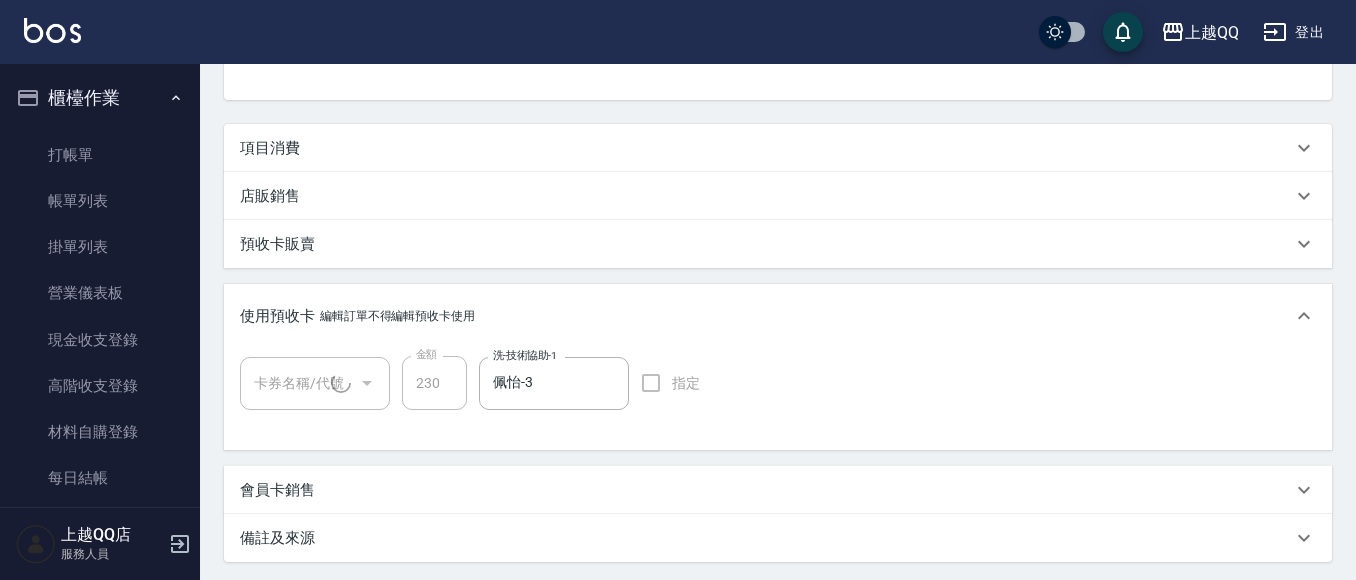 type on "洗髮券販賣/10次(1/1)" 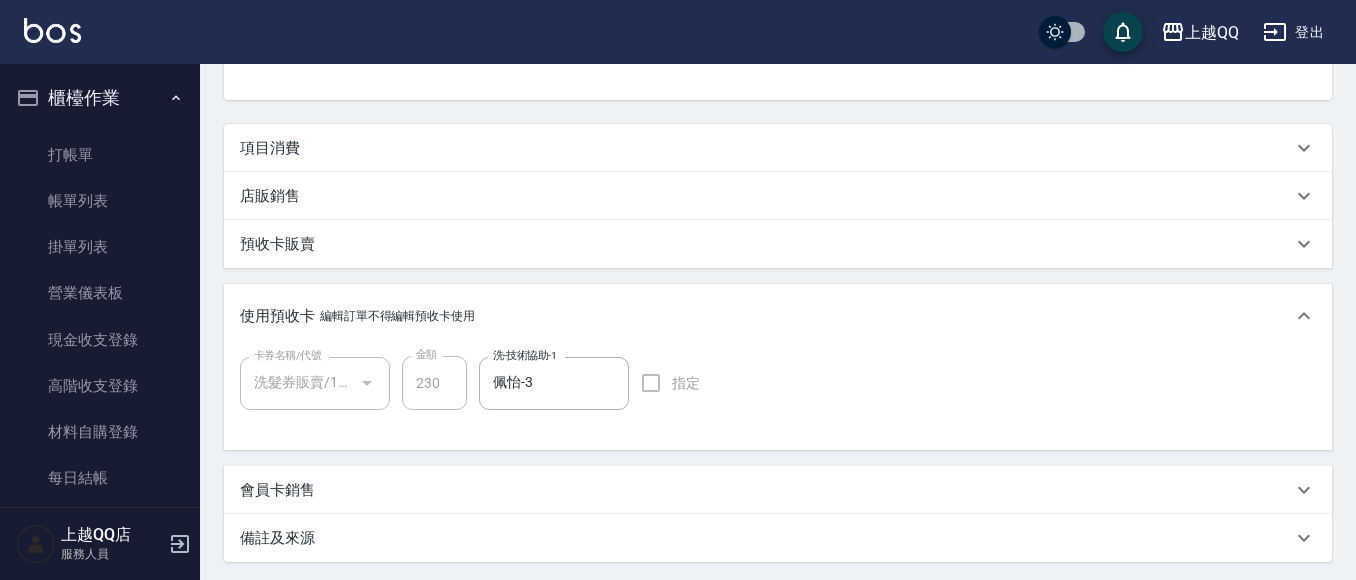 scroll, scrollTop: 402, scrollLeft: 0, axis: vertical 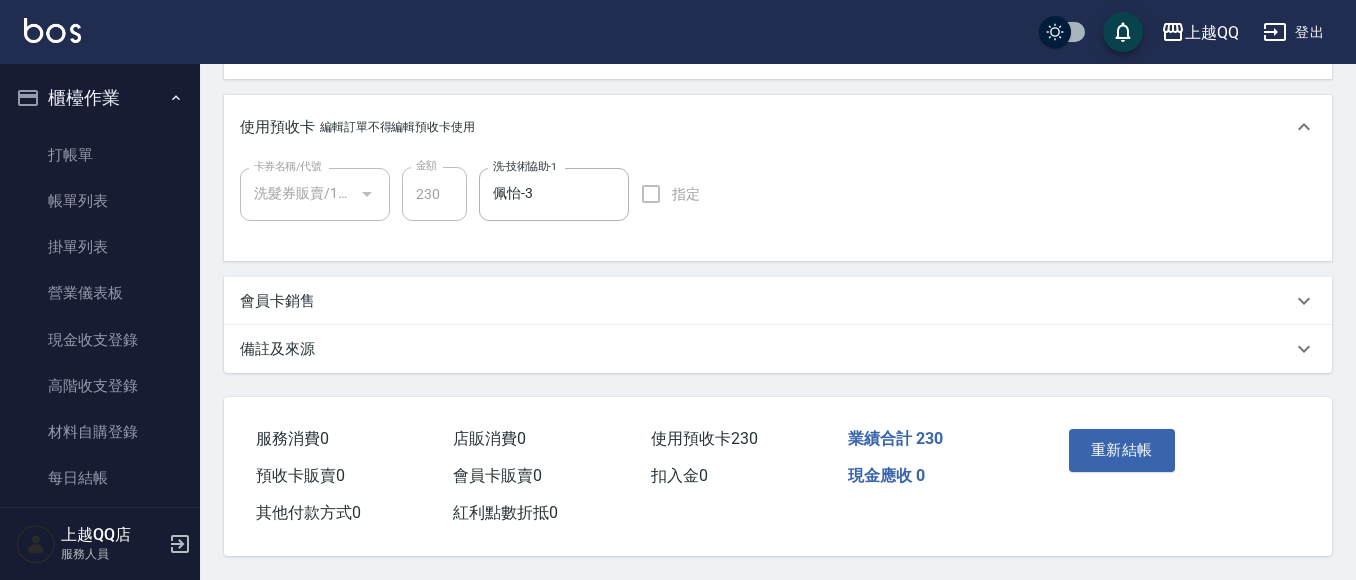 click on "重新結帳" at bounding box center (1122, 450) 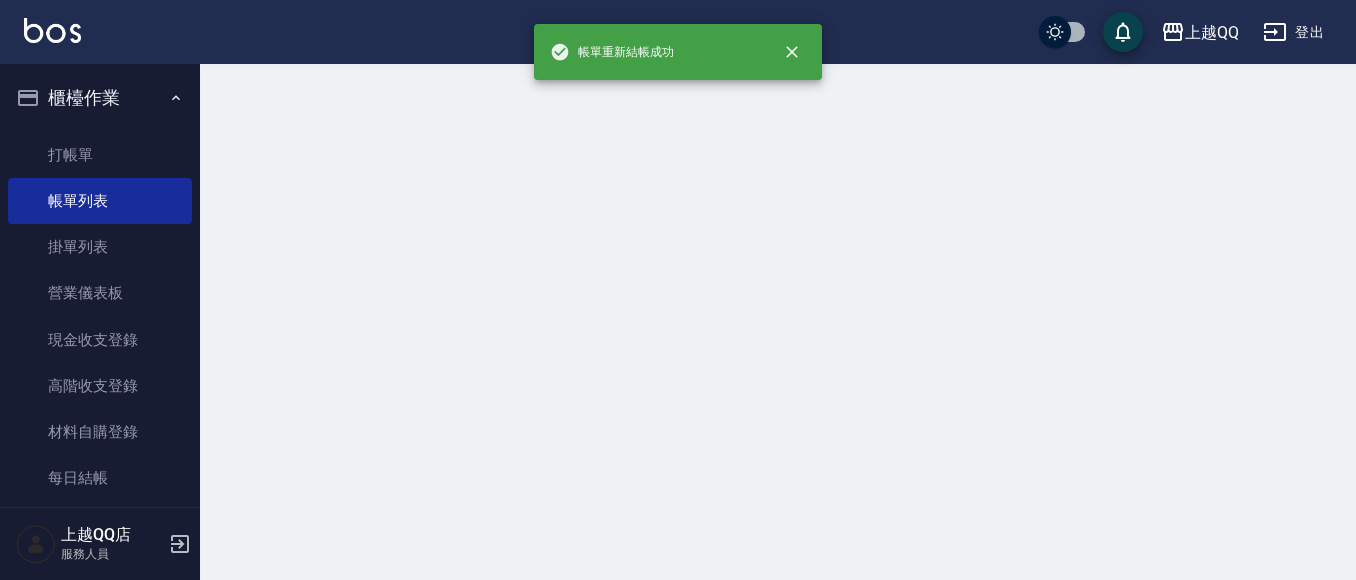 scroll, scrollTop: 0, scrollLeft: 0, axis: both 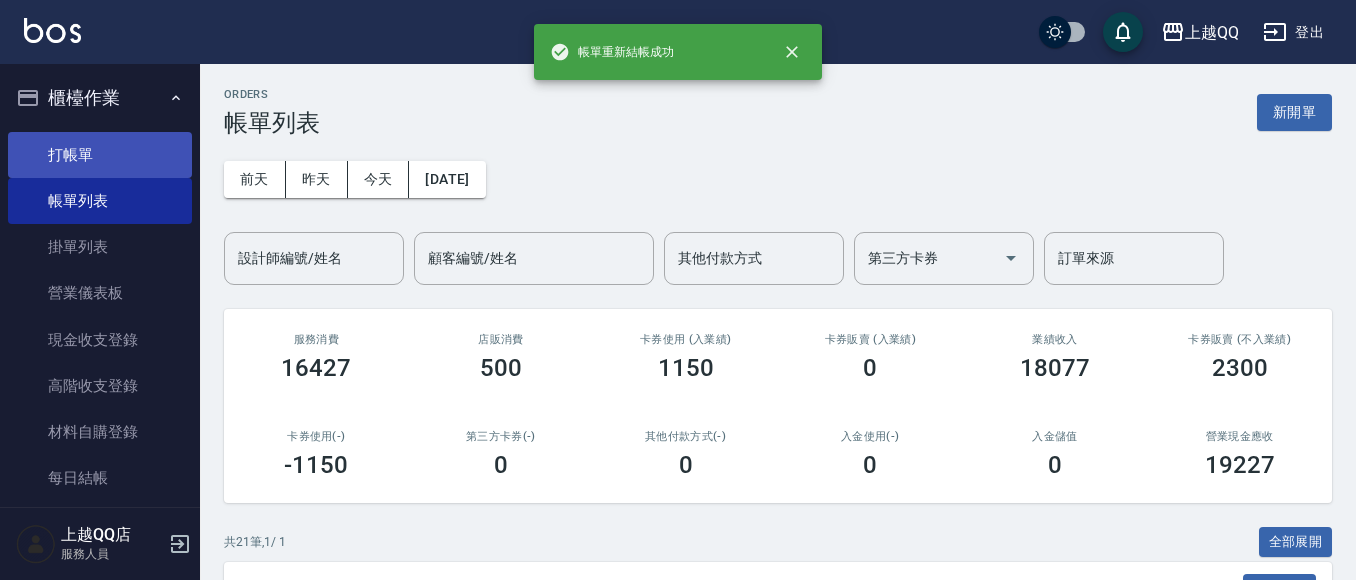click on "打帳單" at bounding box center (100, 155) 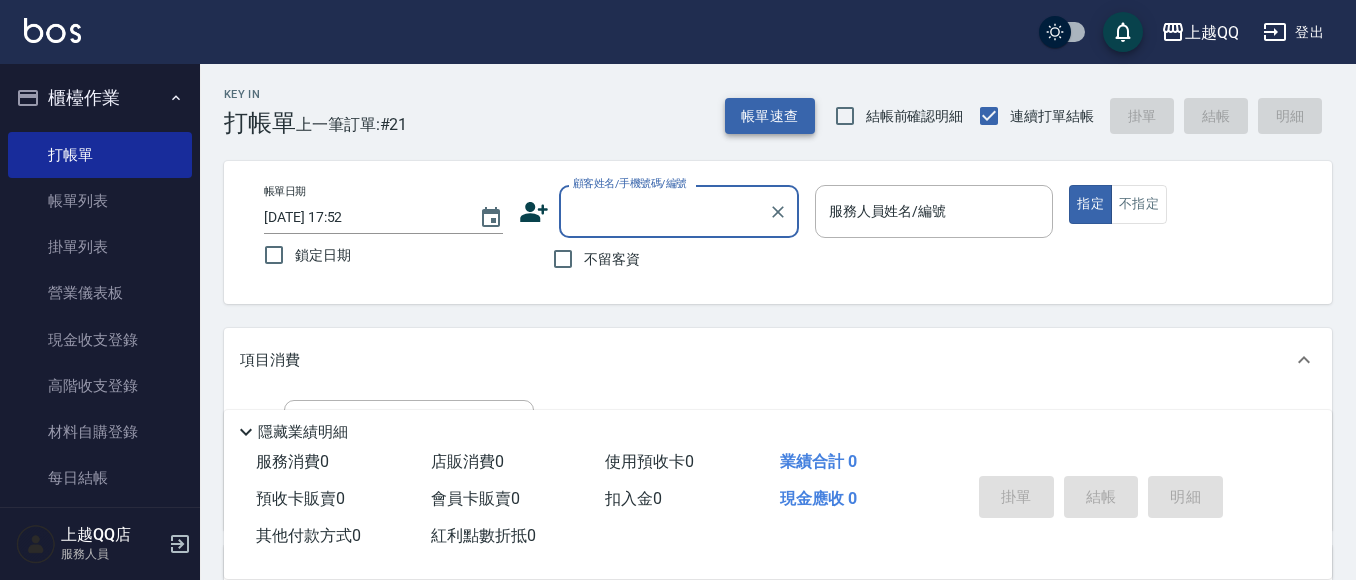 click on "帳單速查" at bounding box center (770, 116) 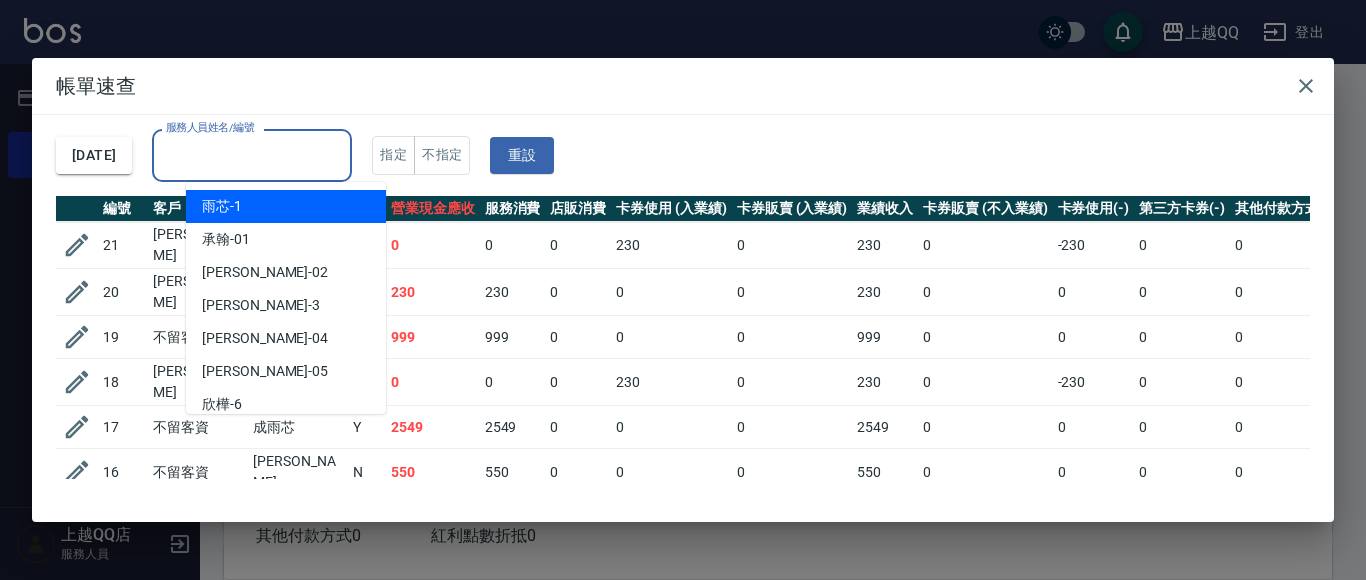 click on "服務人員姓名/編號 服務人員姓名/編號" at bounding box center (252, 155) 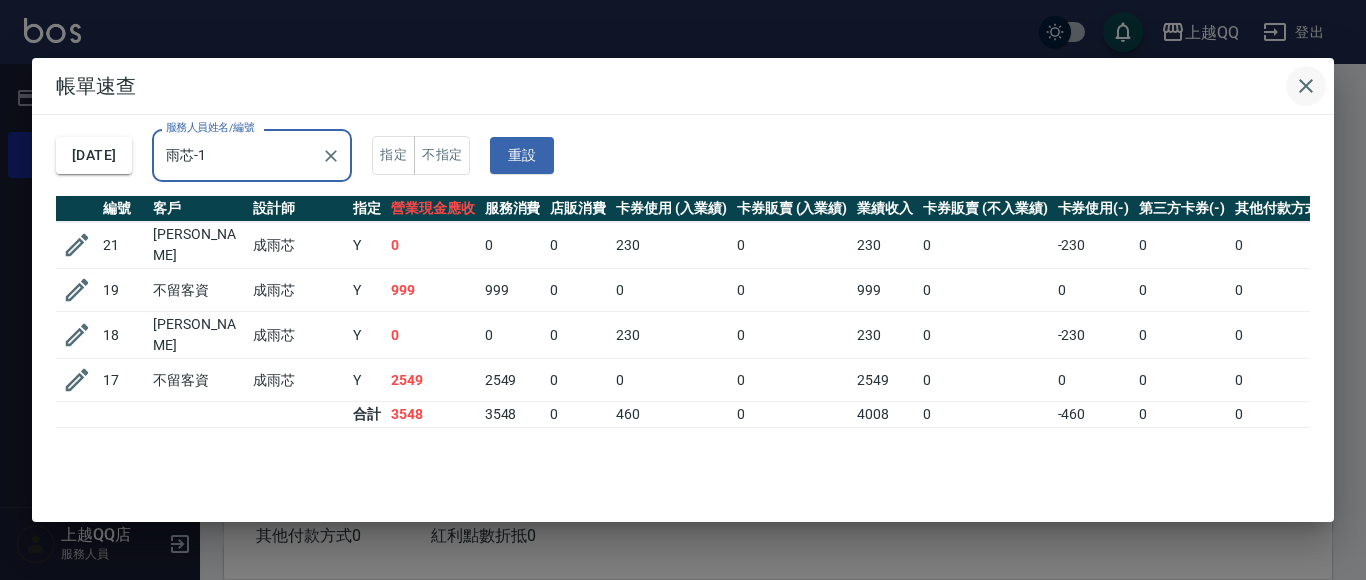 type on "雨芯-1" 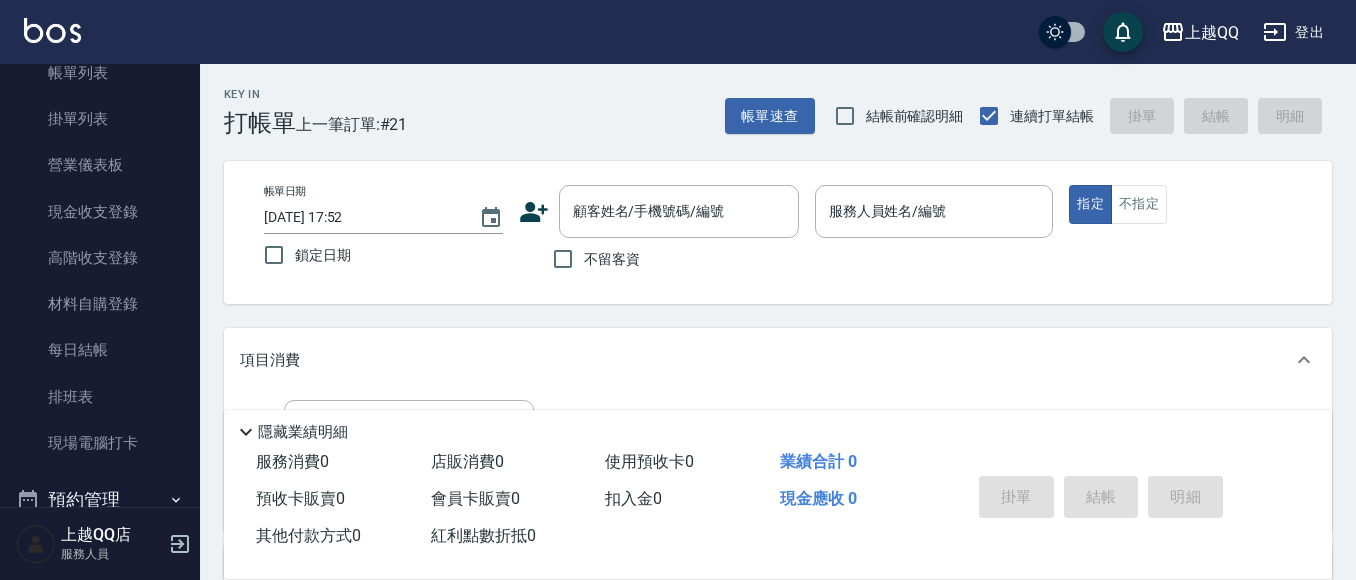 scroll, scrollTop: 325, scrollLeft: 0, axis: vertical 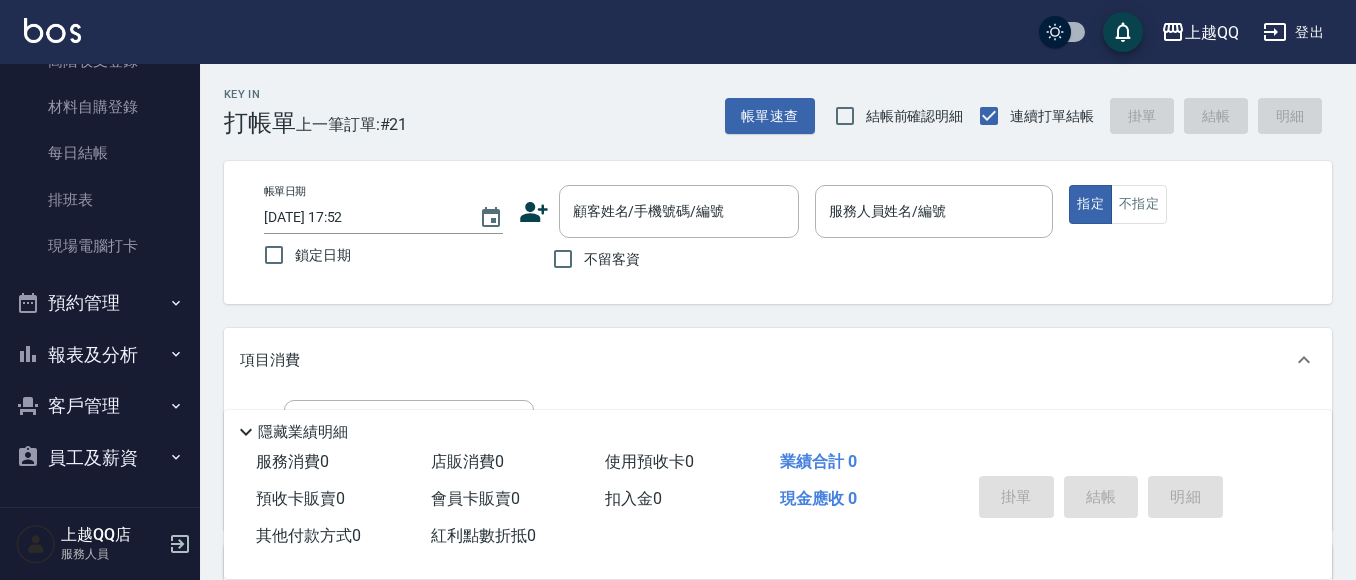 click on "預約管理" at bounding box center [100, 303] 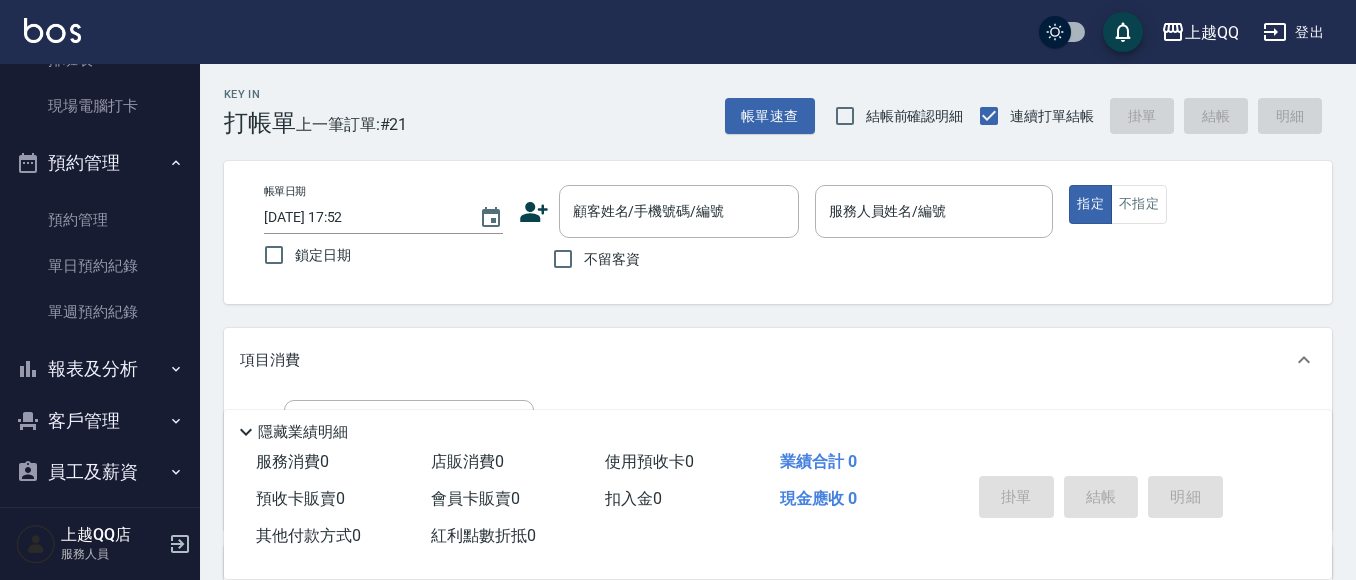 scroll, scrollTop: 480, scrollLeft: 0, axis: vertical 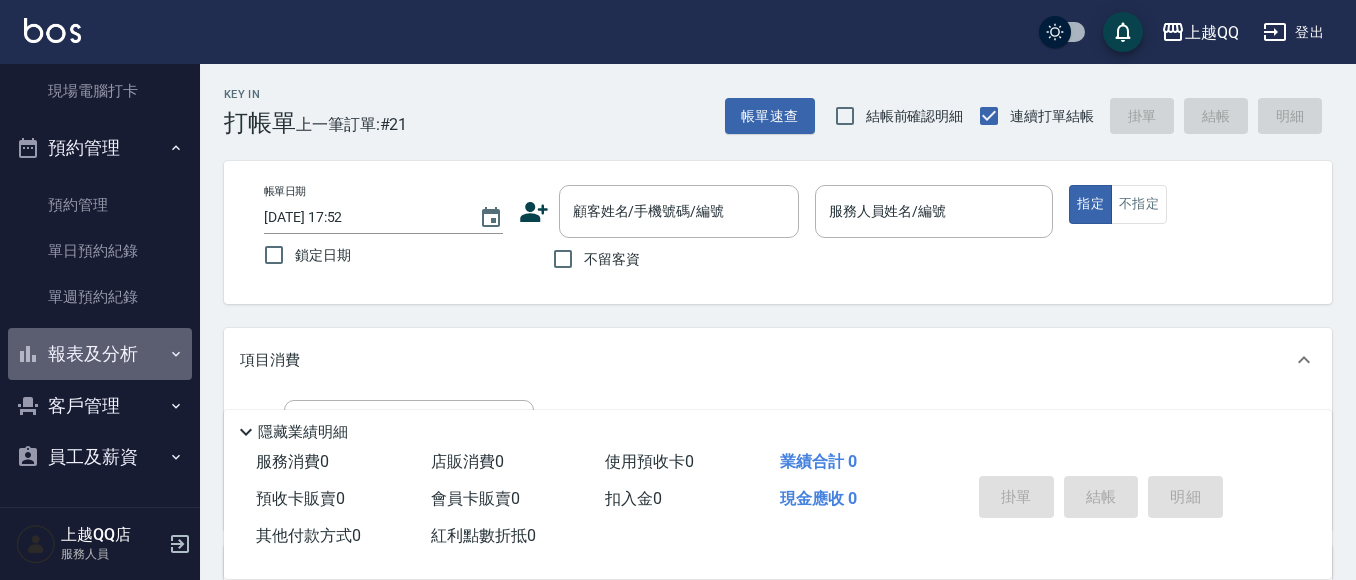 click on "報表及分析" at bounding box center [100, 354] 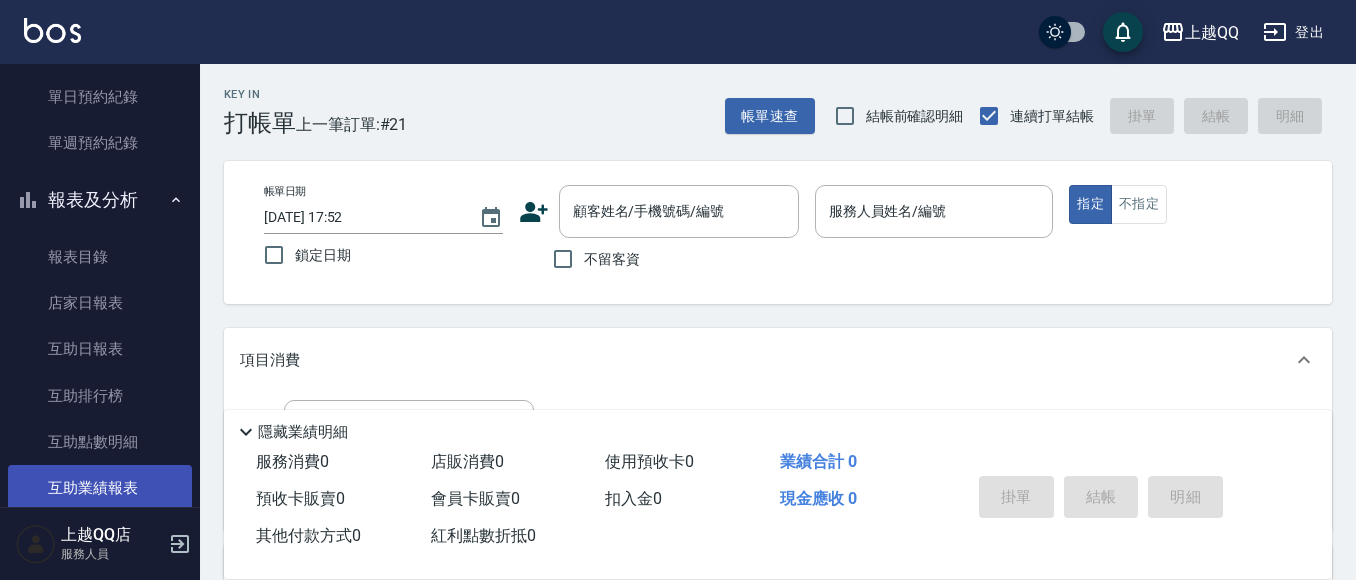 scroll, scrollTop: 880, scrollLeft: 0, axis: vertical 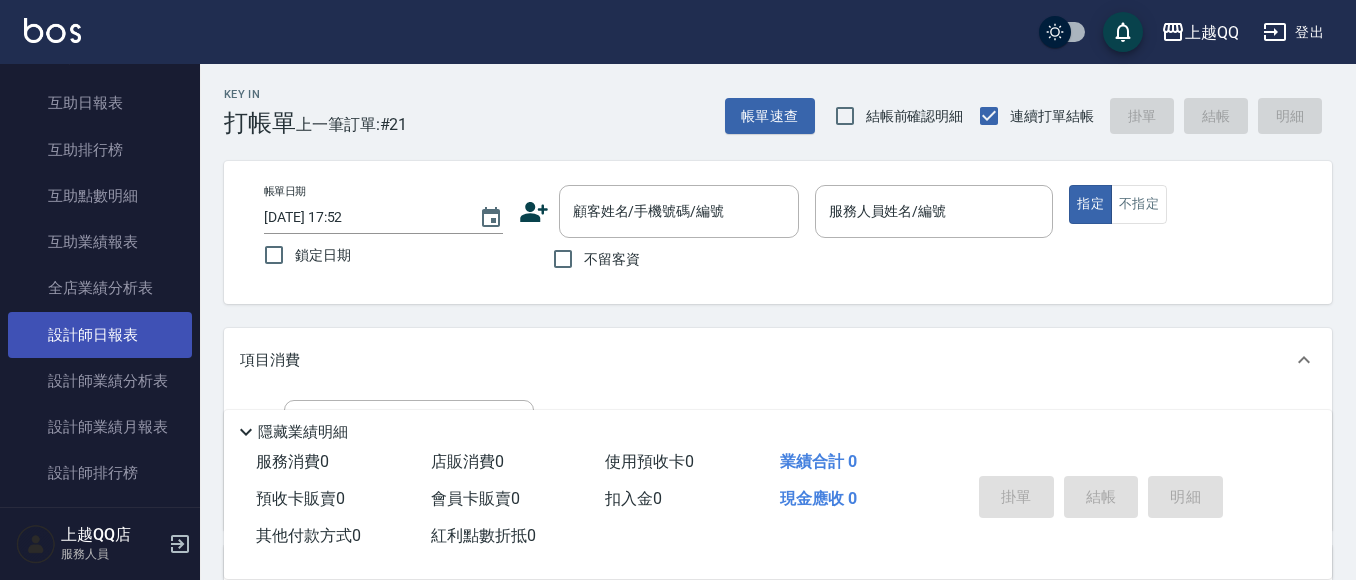 click on "設計師日報表" at bounding box center (100, 335) 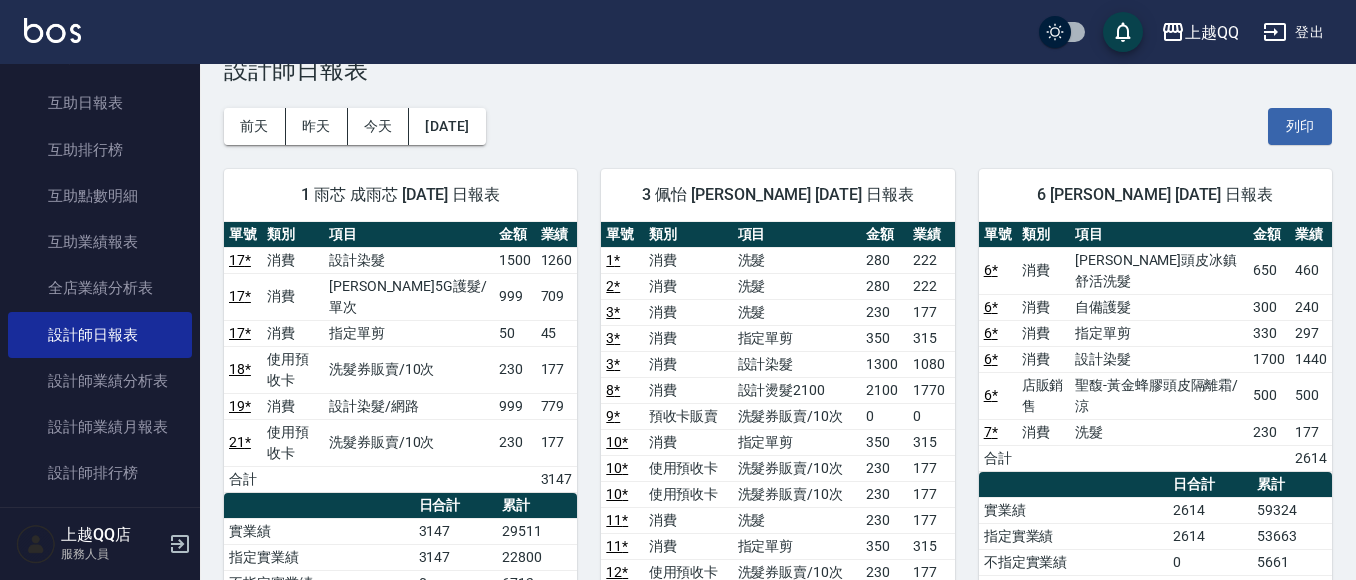 scroll, scrollTop: 100, scrollLeft: 0, axis: vertical 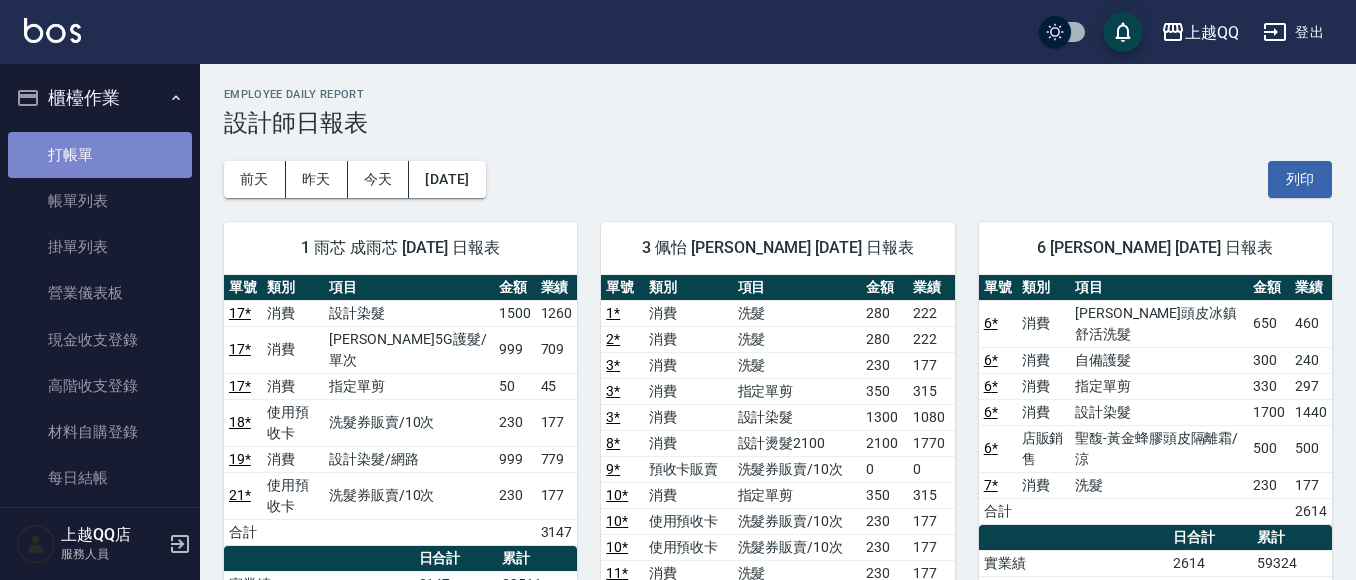click on "打帳單" at bounding box center [100, 155] 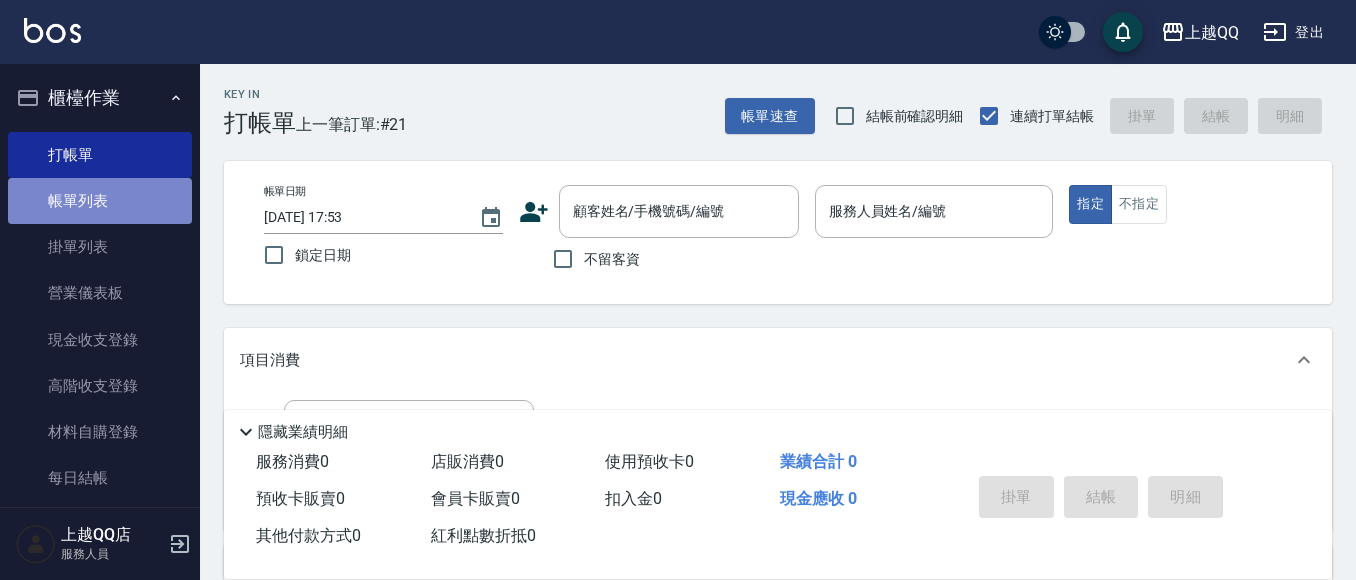 click on "帳單列表" at bounding box center [100, 201] 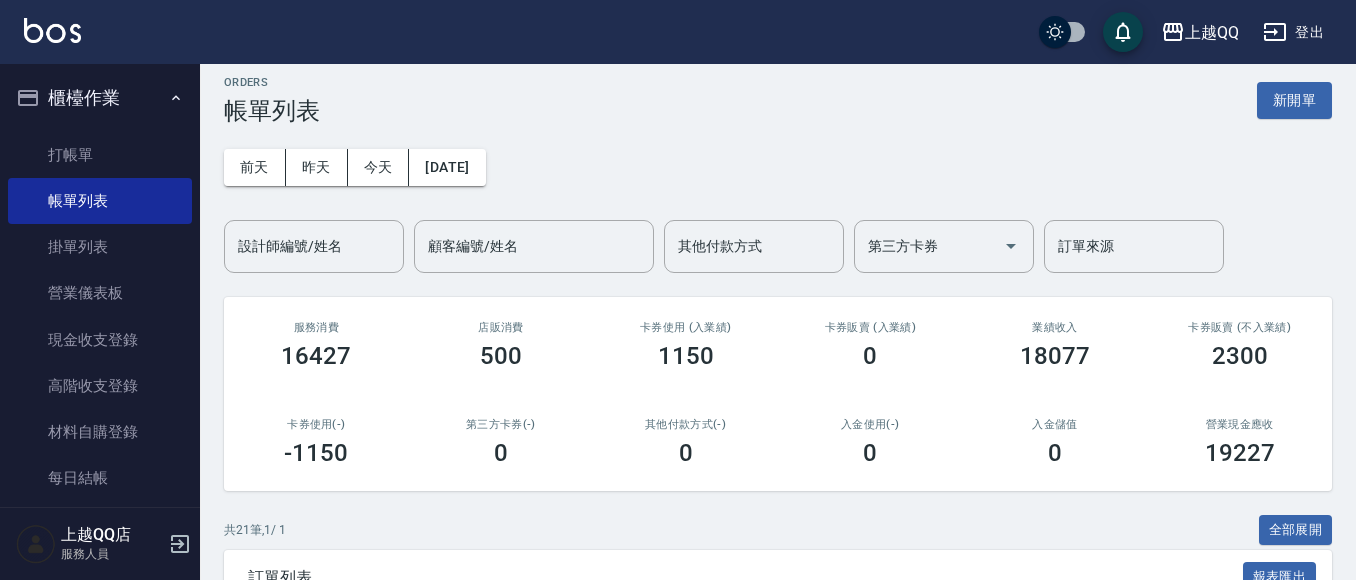 scroll, scrollTop: 0, scrollLeft: 0, axis: both 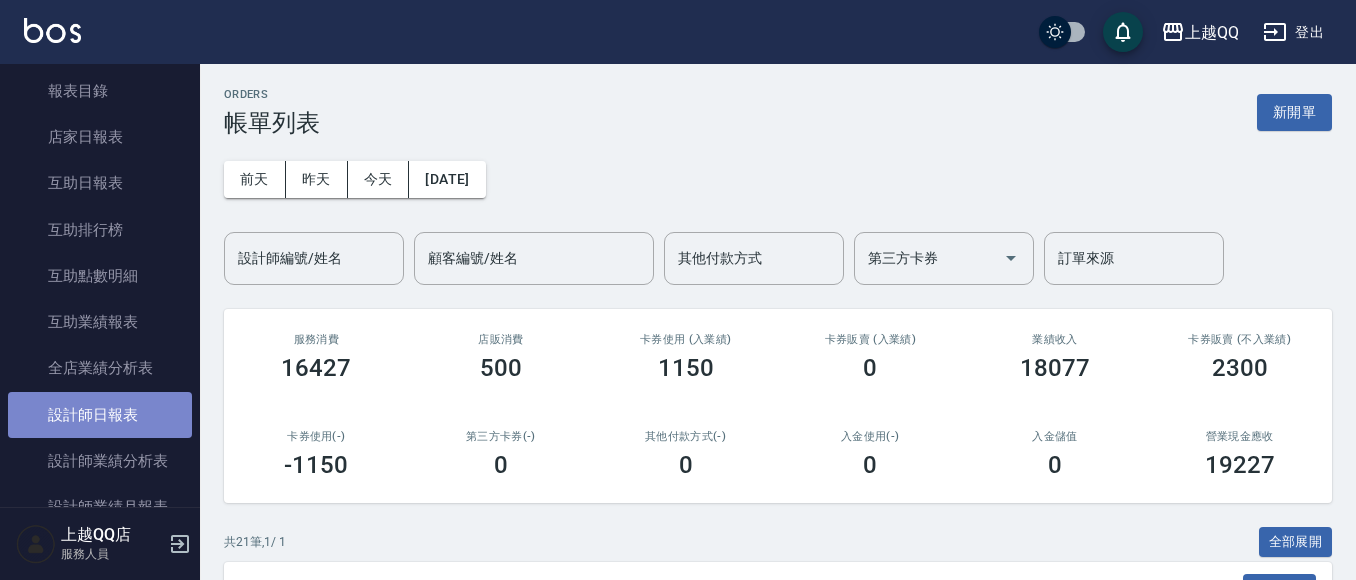 click on "設計師日報表" at bounding box center (100, 415) 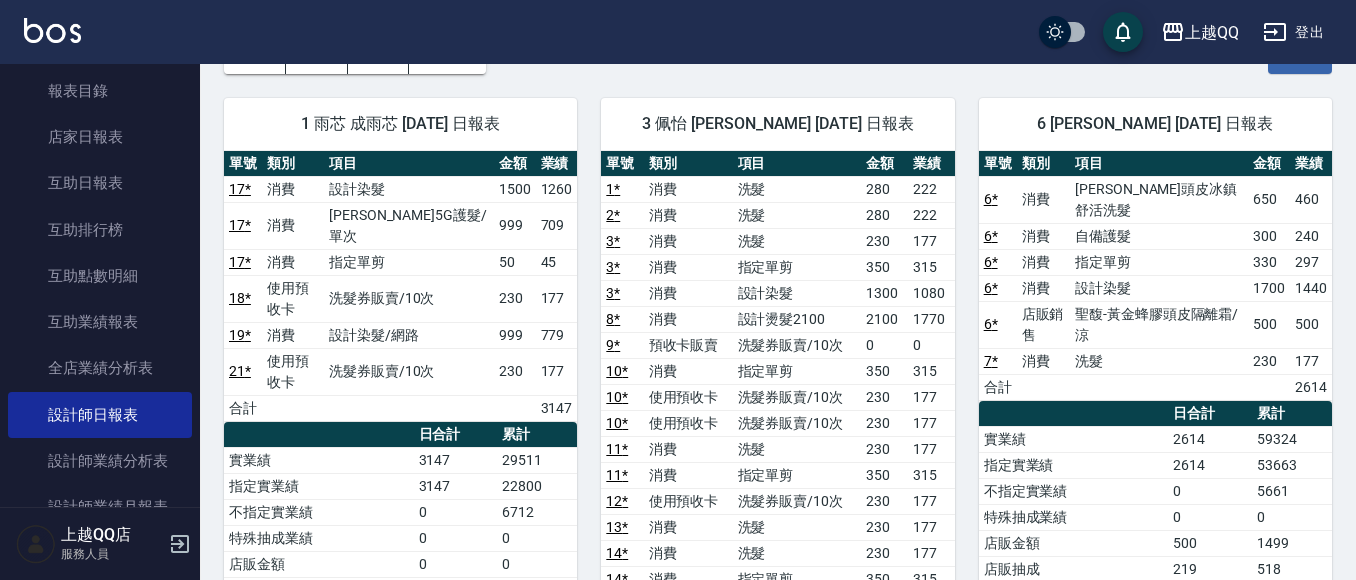 scroll, scrollTop: 0, scrollLeft: 0, axis: both 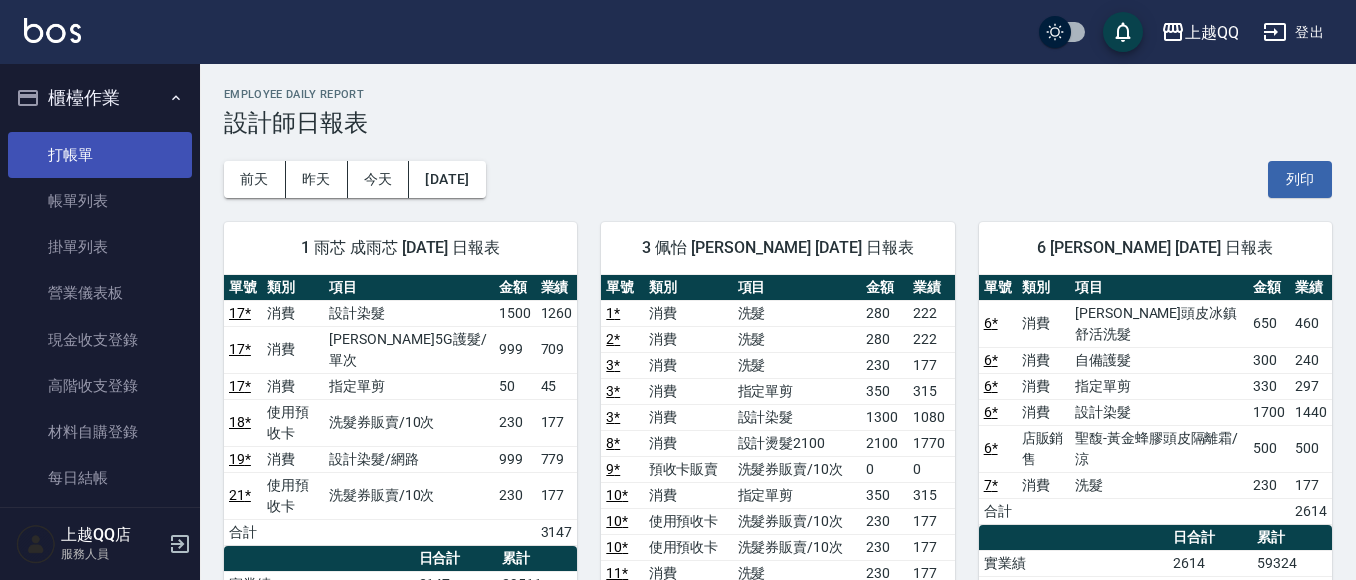 click on "打帳單" at bounding box center [100, 155] 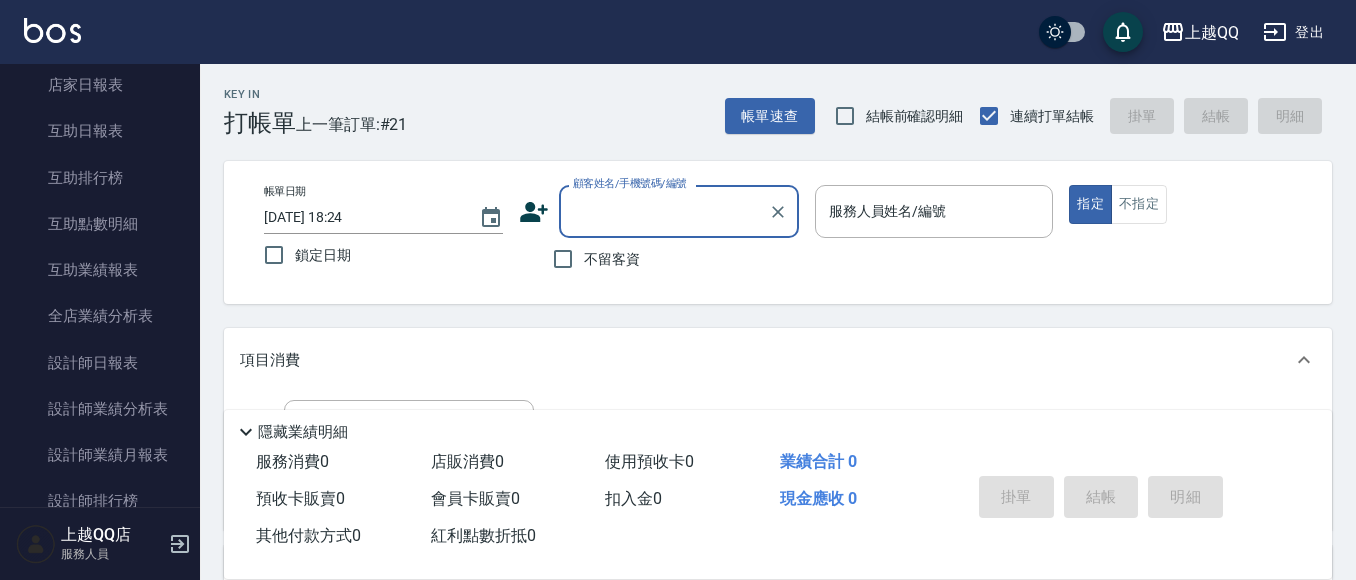 scroll, scrollTop: 912, scrollLeft: 0, axis: vertical 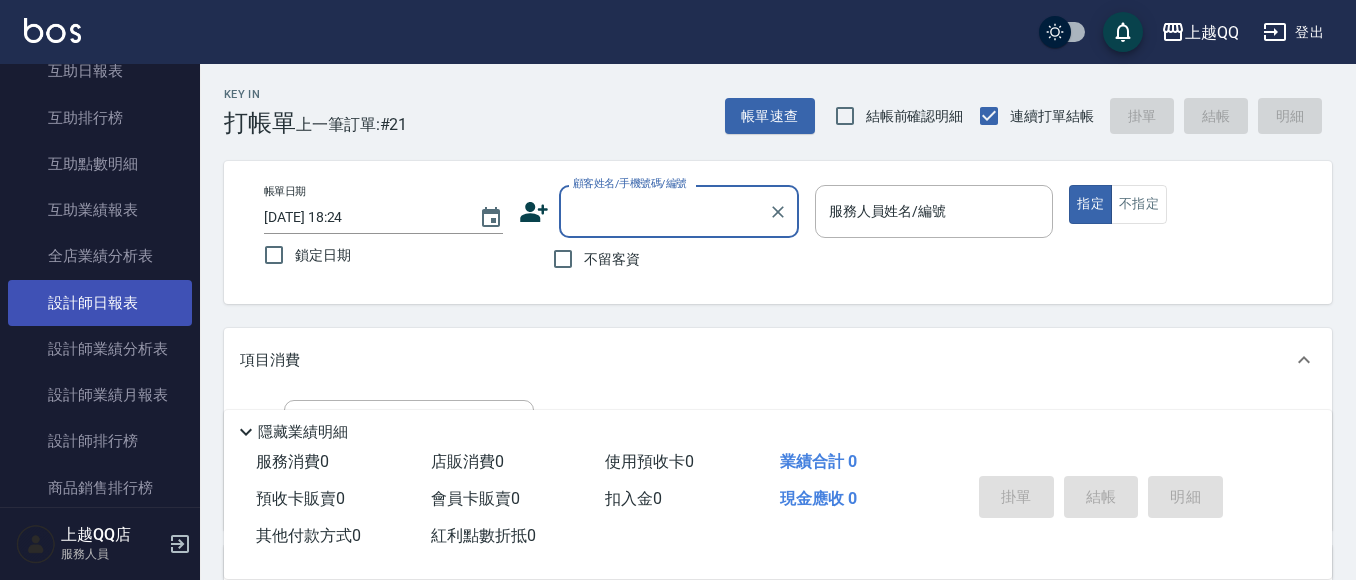 click on "設計師日報表" at bounding box center [100, 303] 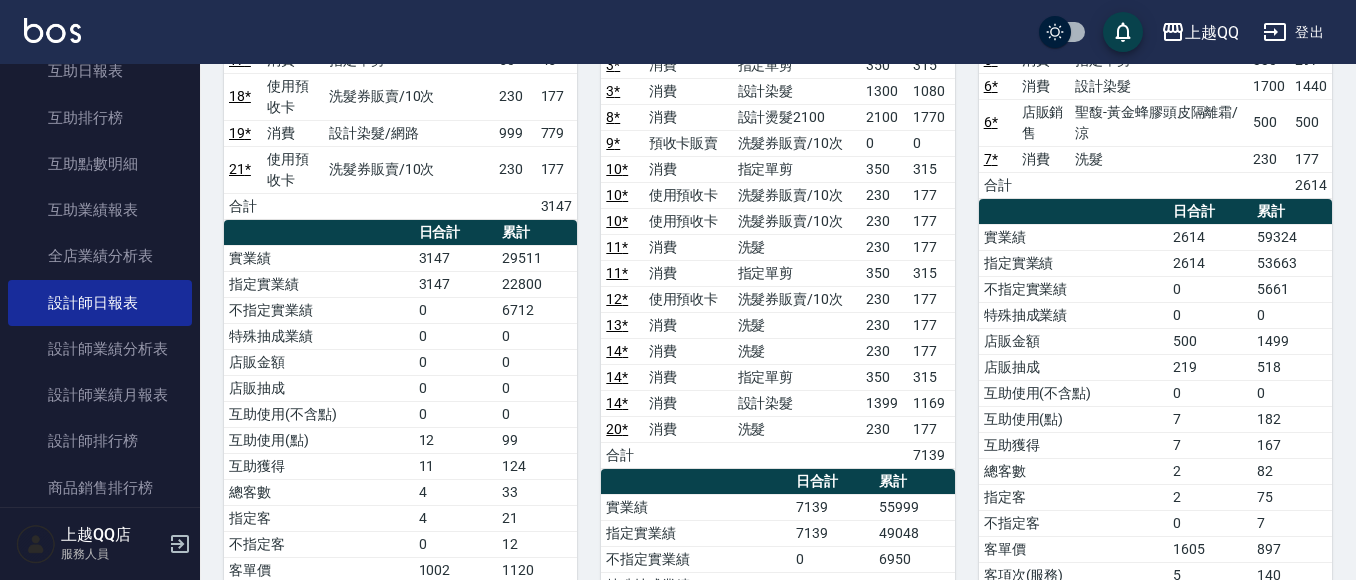 scroll, scrollTop: 307, scrollLeft: 0, axis: vertical 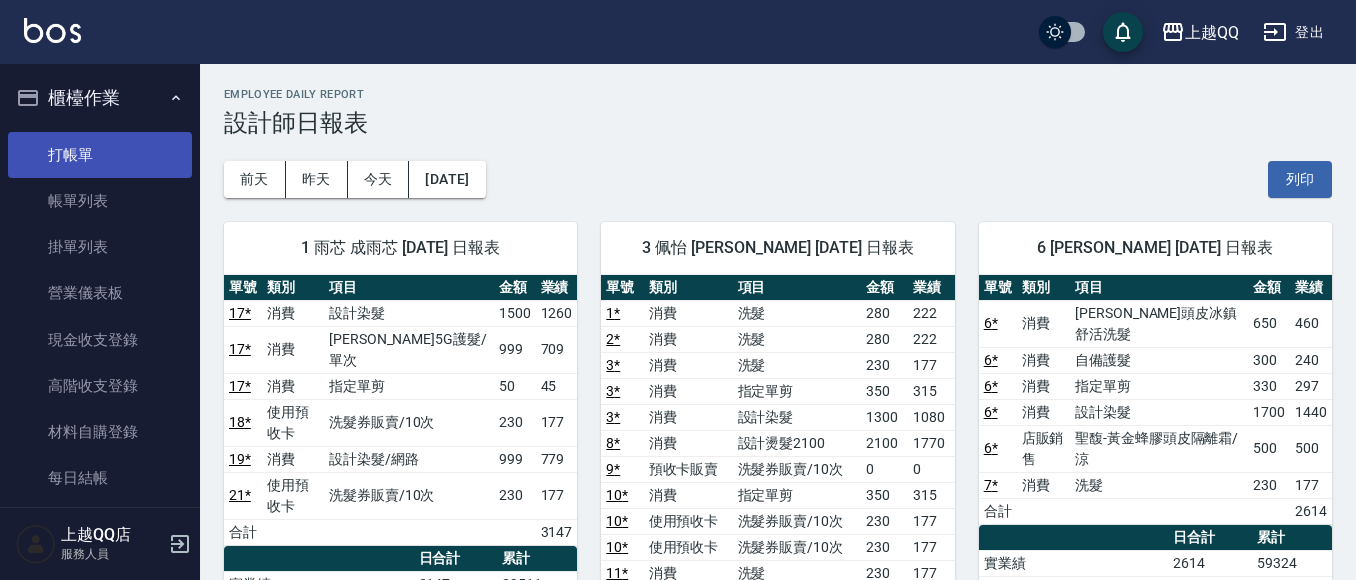 click on "打帳單" at bounding box center [100, 155] 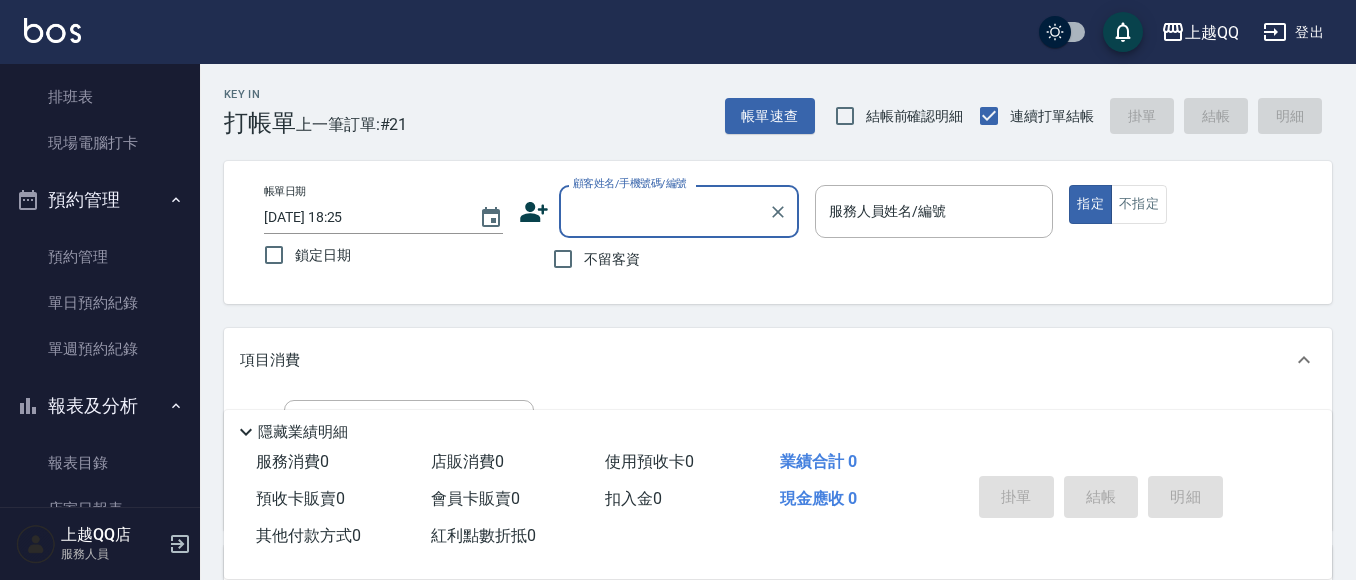 scroll, scrollTop: 488, scrollLeft: 0, axis: vertical 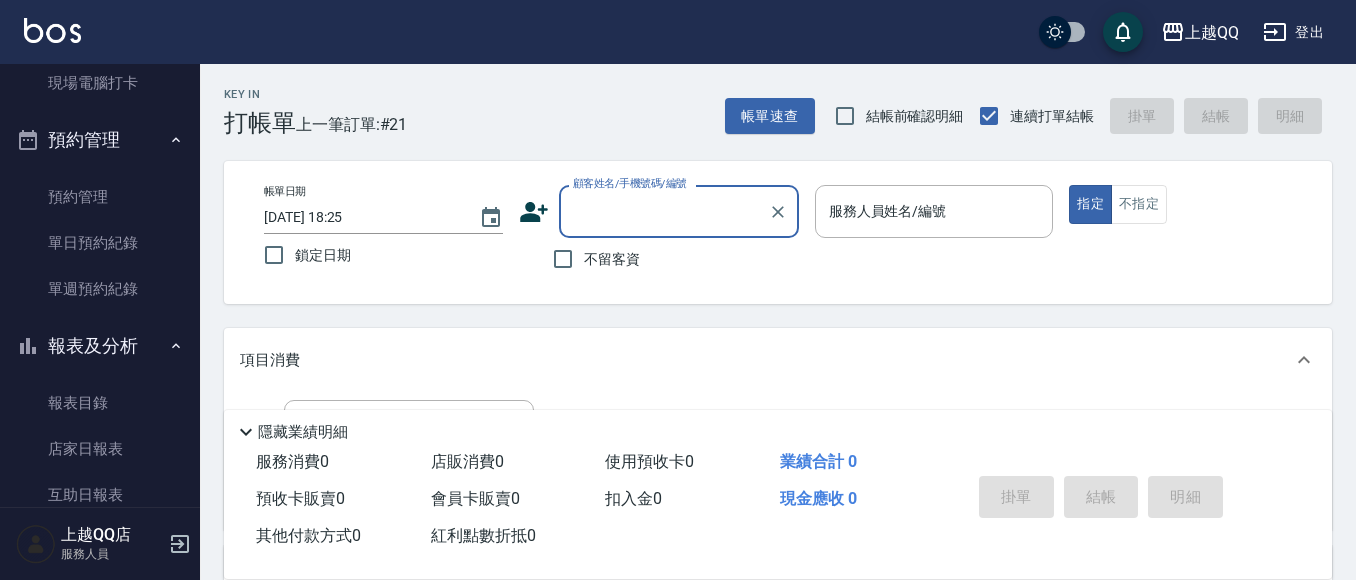 click 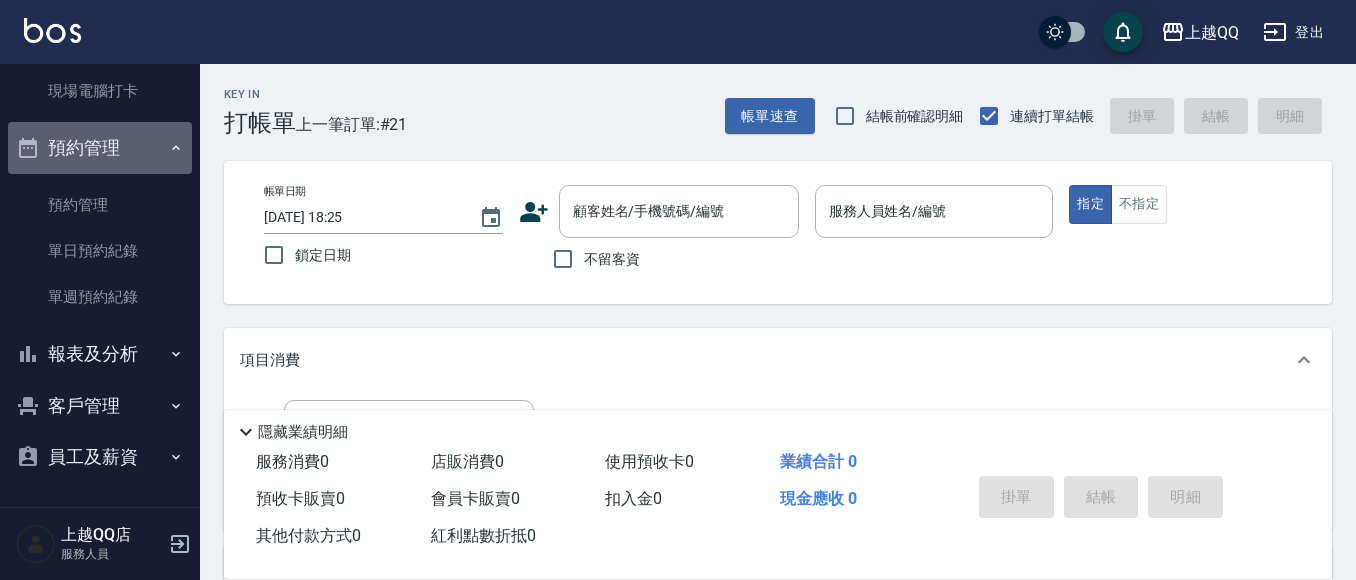 click on "預約管理" at bounding box center (100, 148) 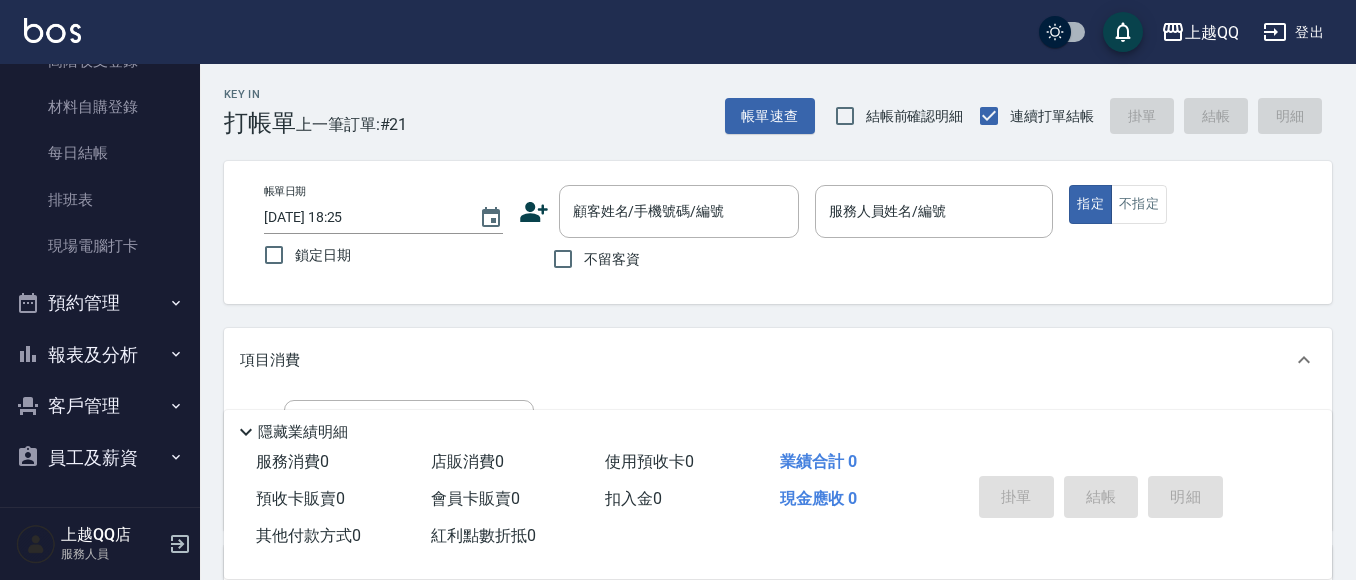 scroll, scrollTop: 325, scrollLeft: 0, axis: vertical 